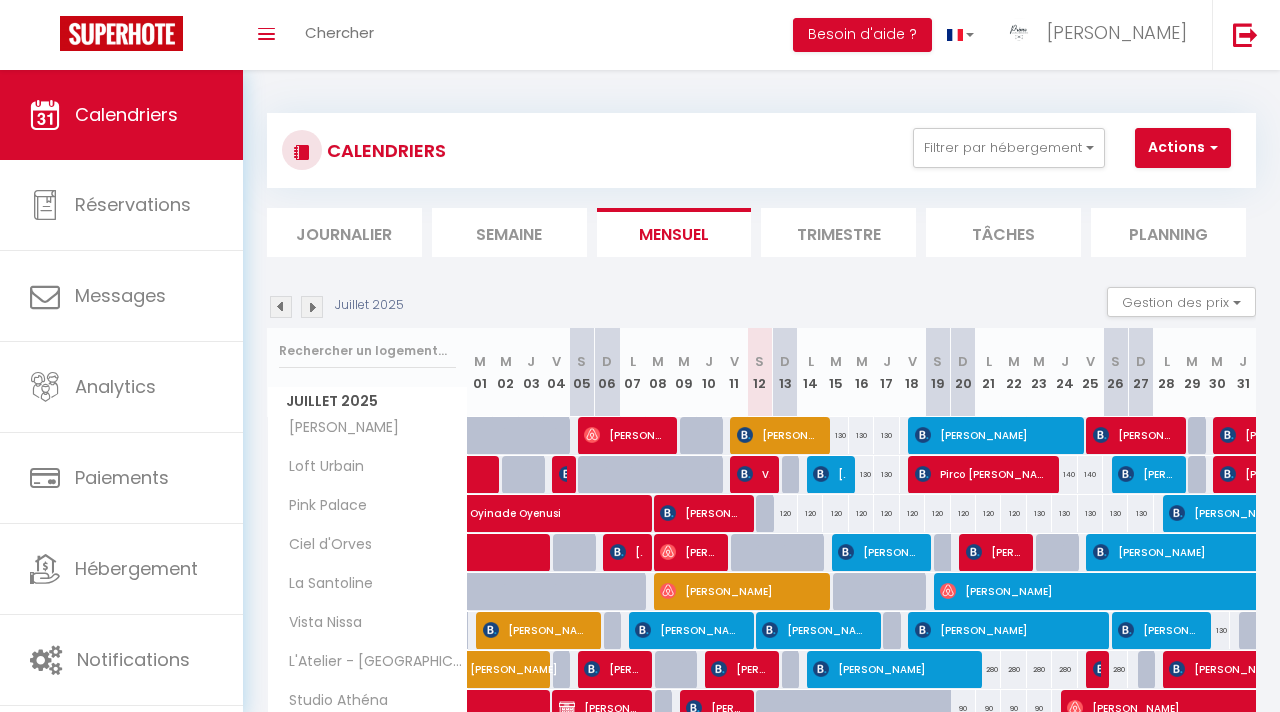scroll, scrollTop: 201, scrollLeft: 0, axis: vertical 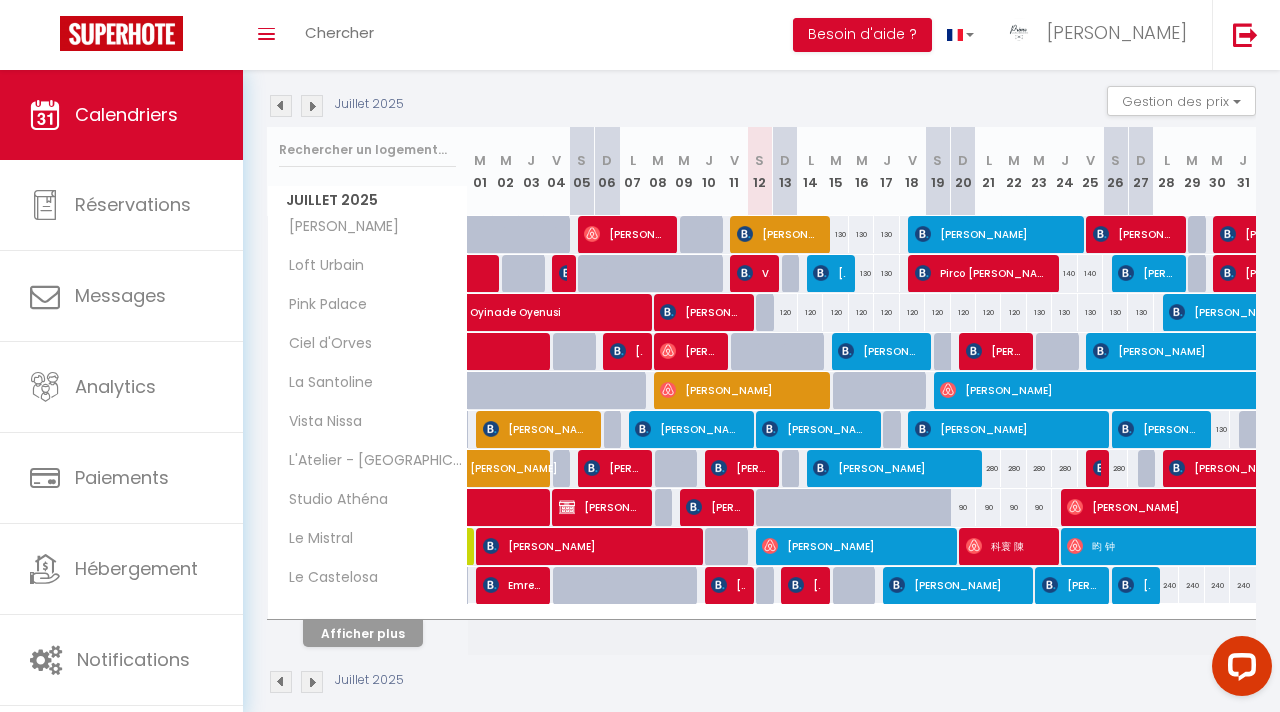 click on "130" at bounding box center [1217, 429] 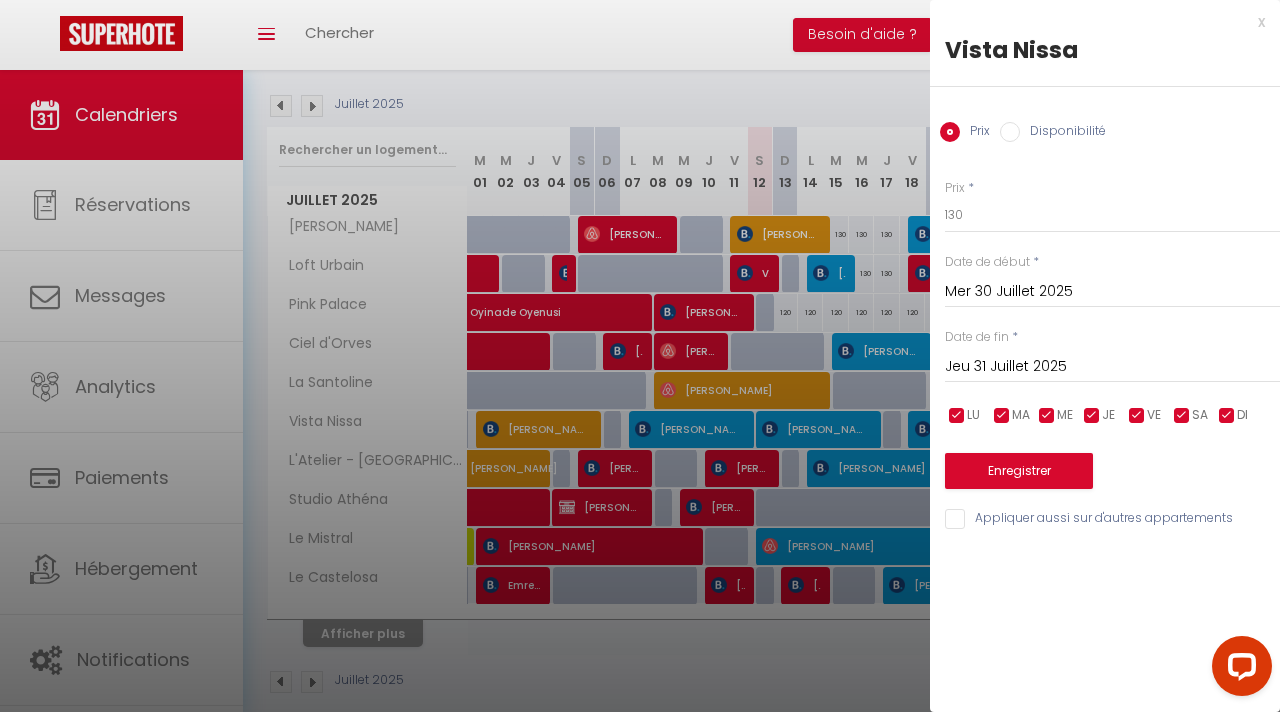 click on "Disponibilité" at bounding box center (1010, 132) 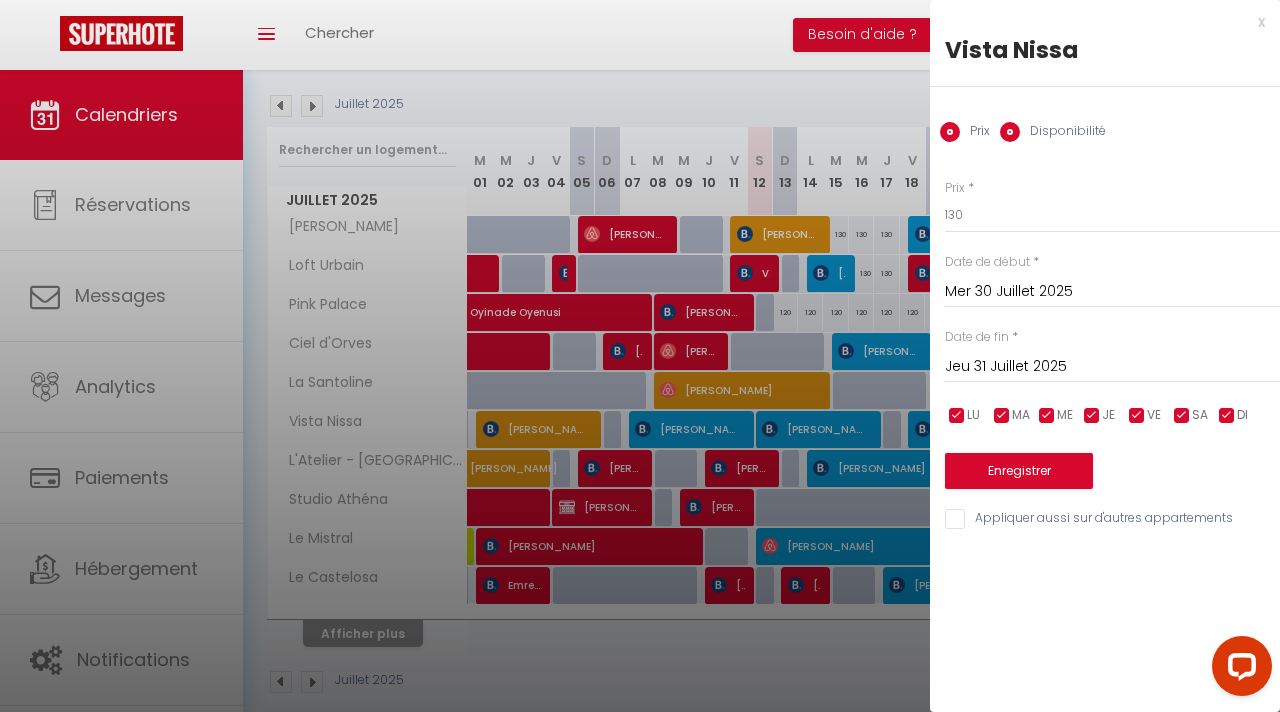 radio on "false" 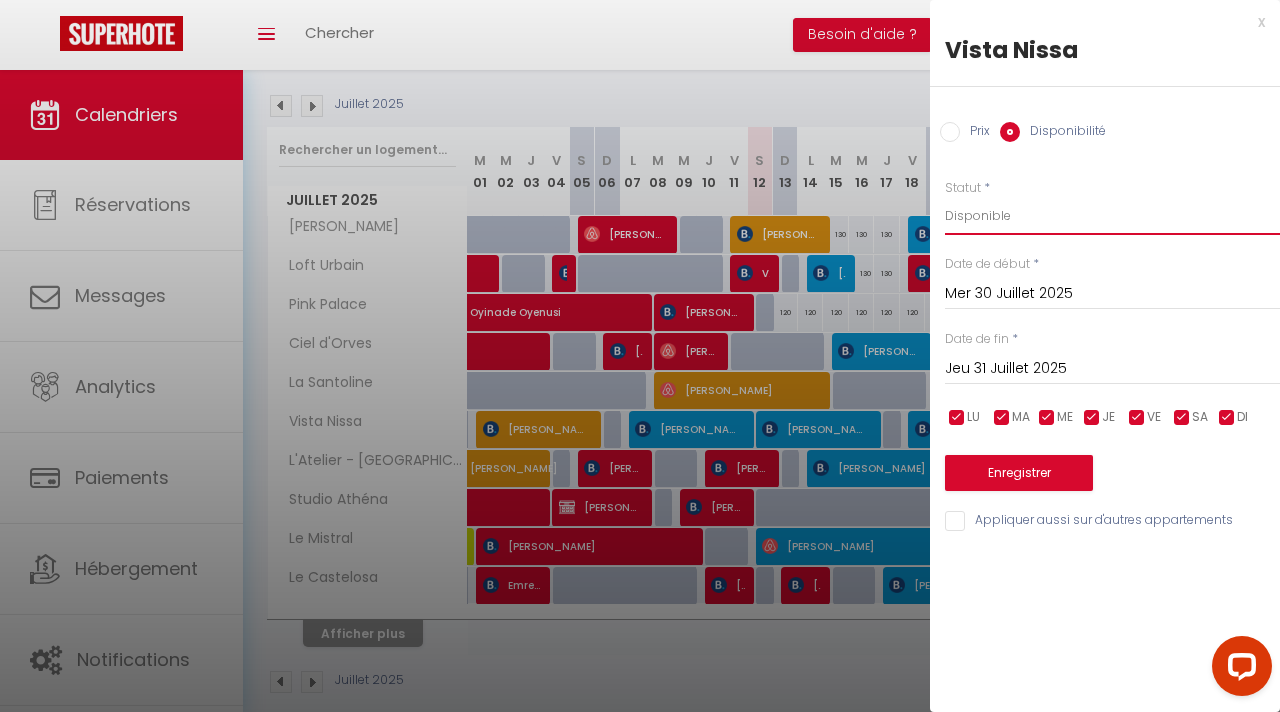 click on "Disponible
Indisponible" at bounding box center [1112, 216] 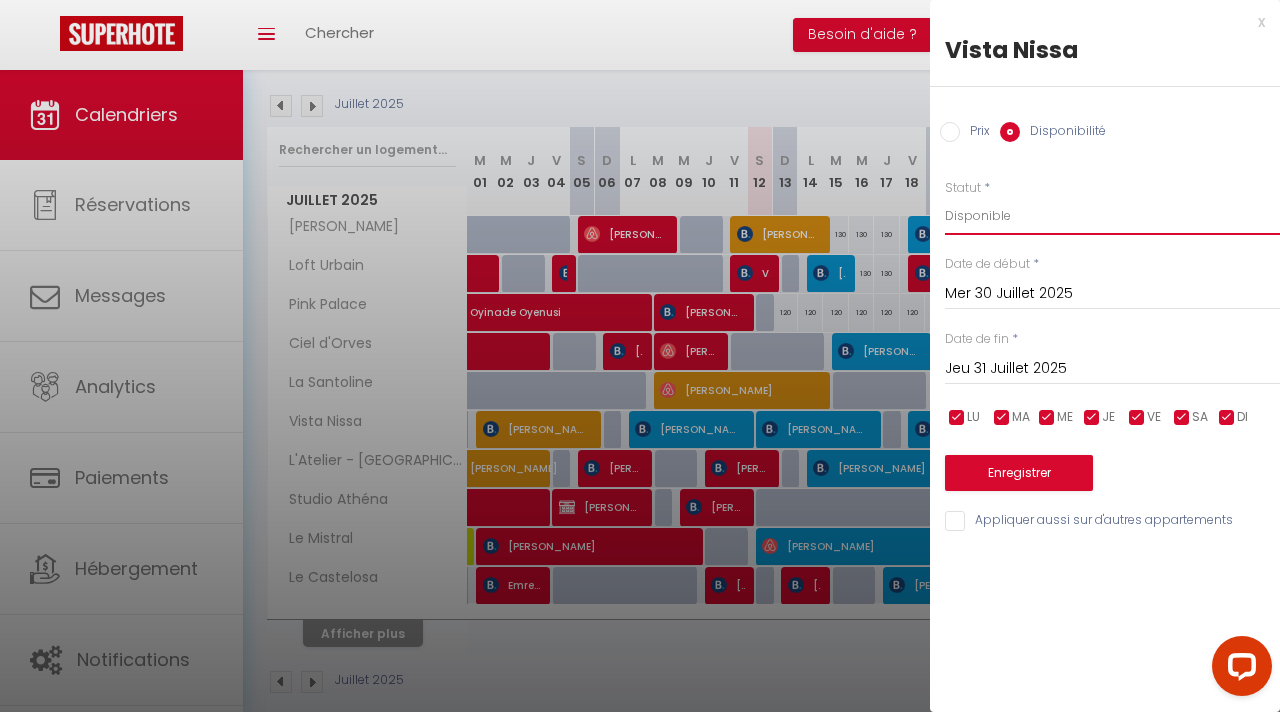 select on "0" 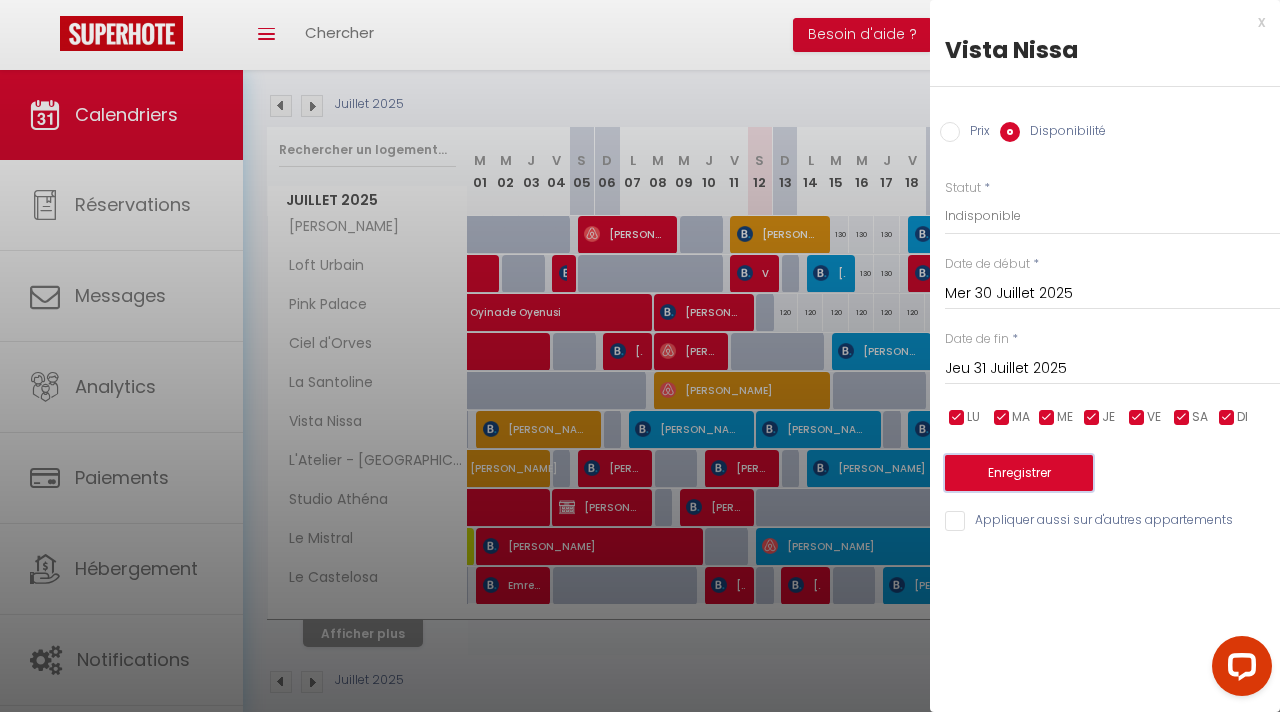 click on "Enregistrer" at bounding box center (1019, 473) 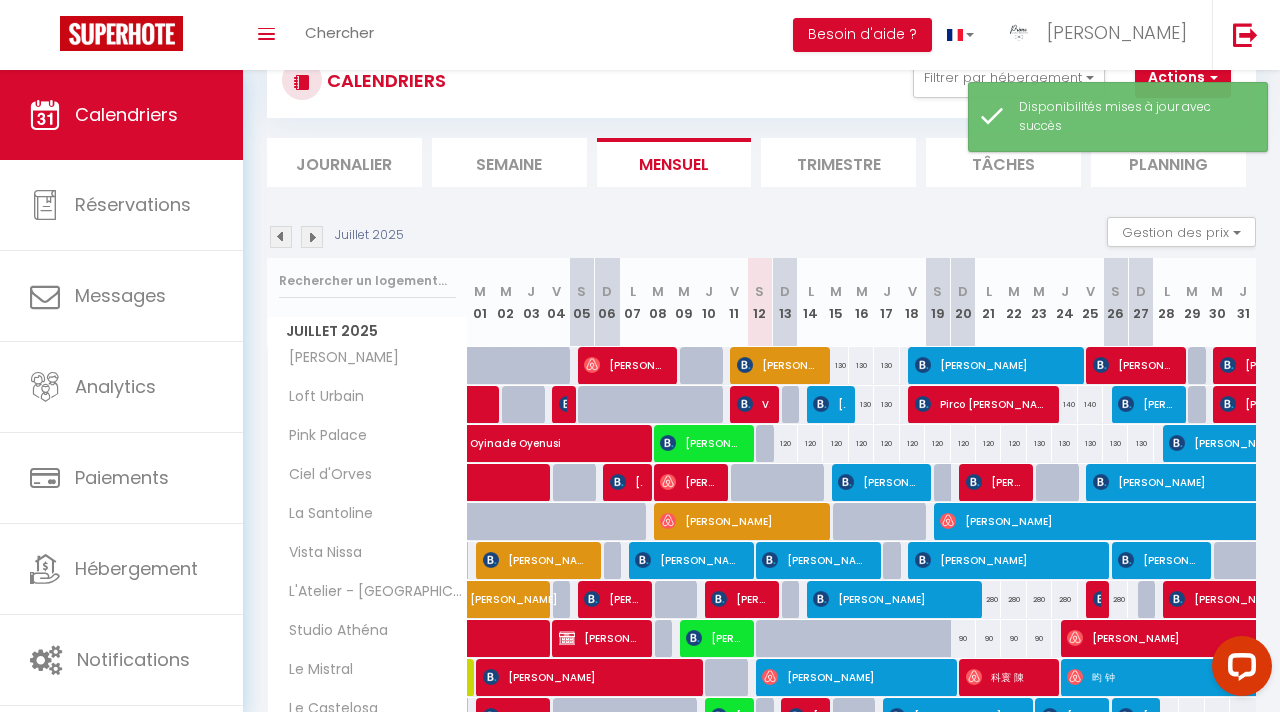 scroll, scrollTop: 201, scrollLeft: 0, axis: vertical 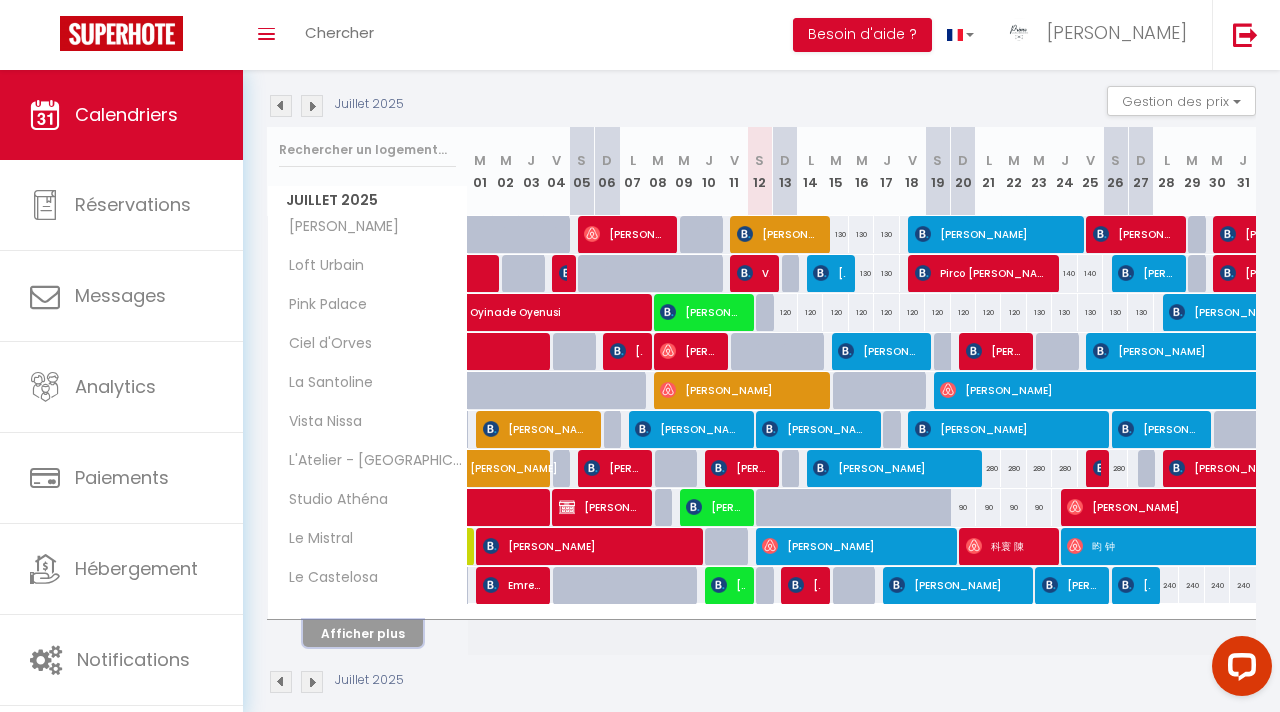 click on "Afficher plus" at bounding box center [363, 633] 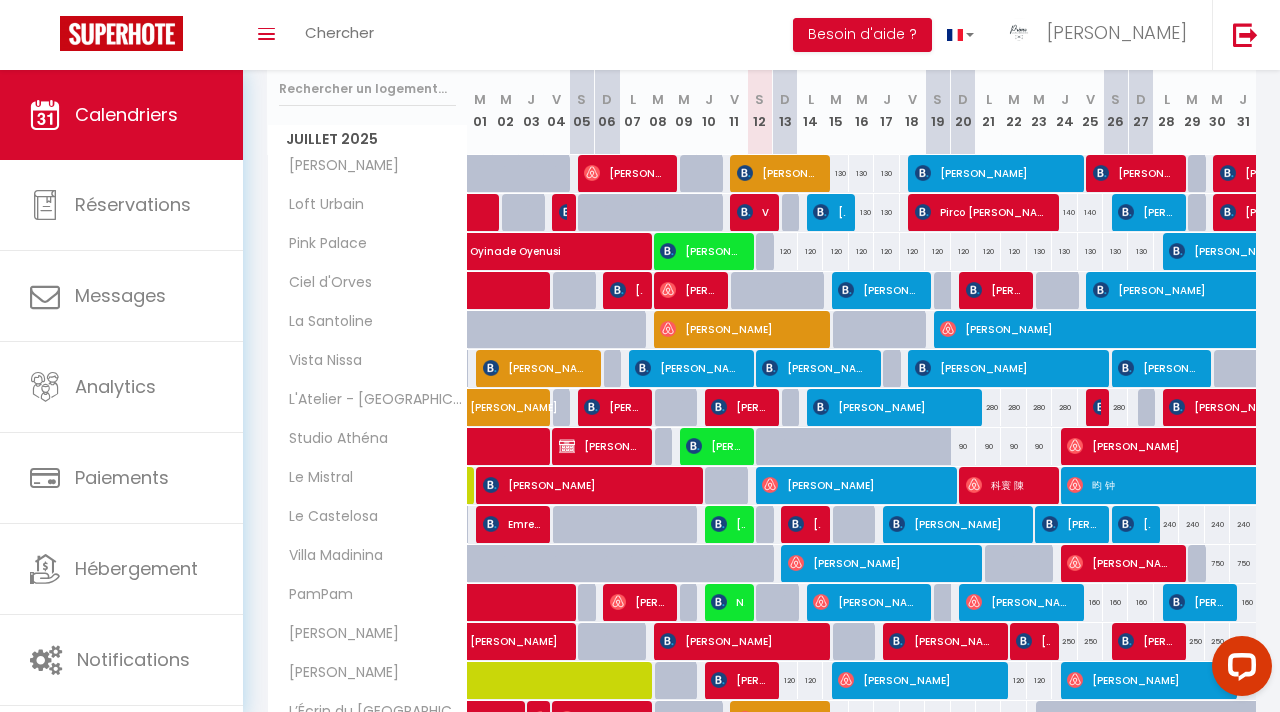 scroll, scrollTop: 261, scrollLeft: 0, axis: vertical 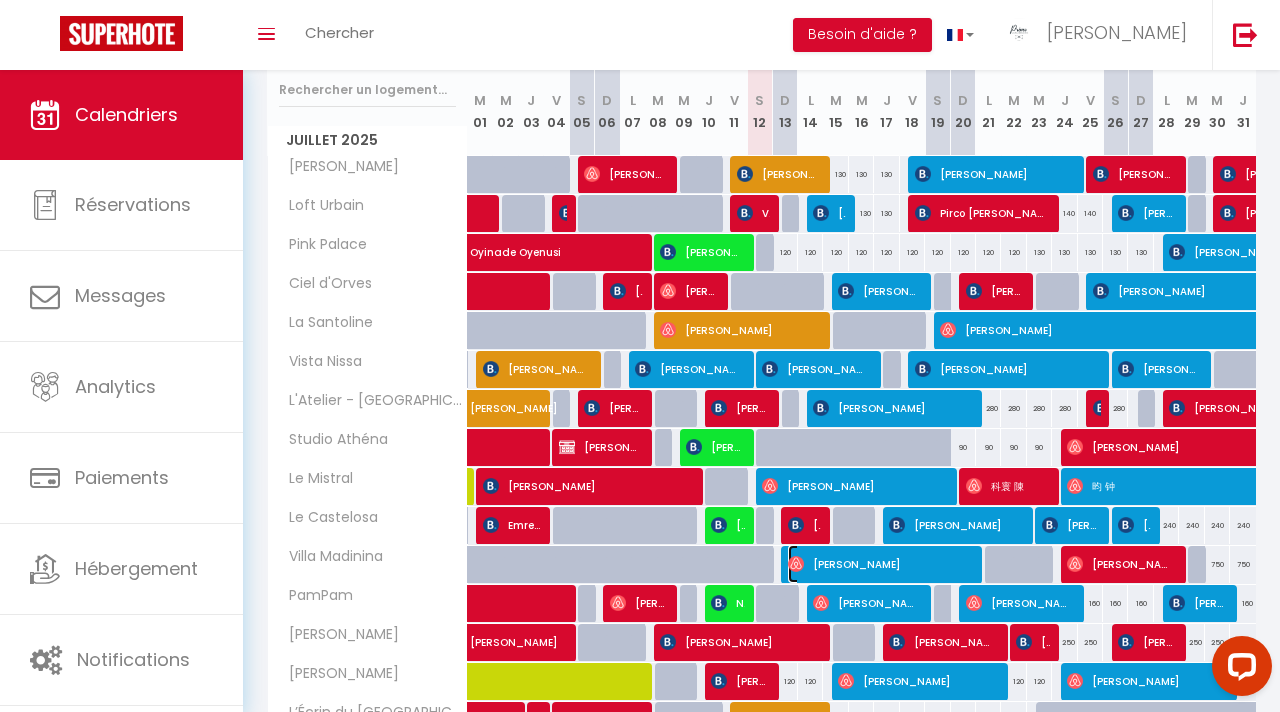 click on "[PERSON_NAME]" at bounding box center (879, 564) 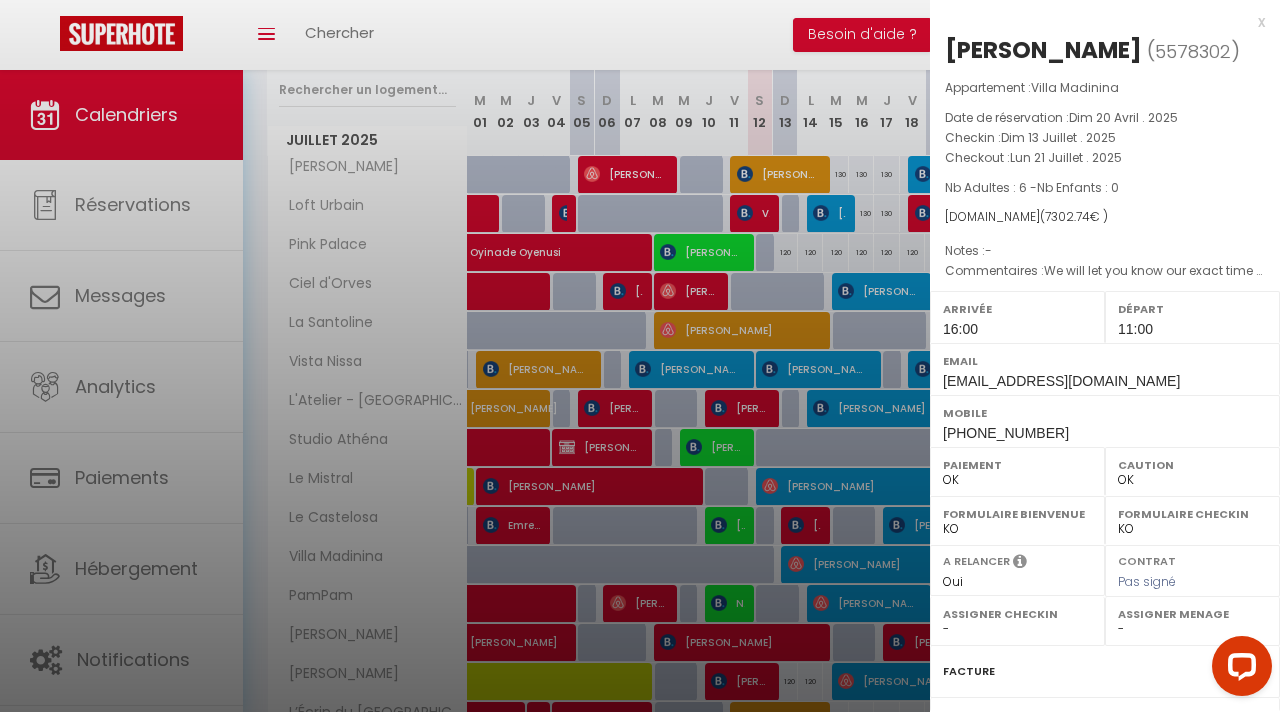 click on "x" at bounding box center [1097, 22] 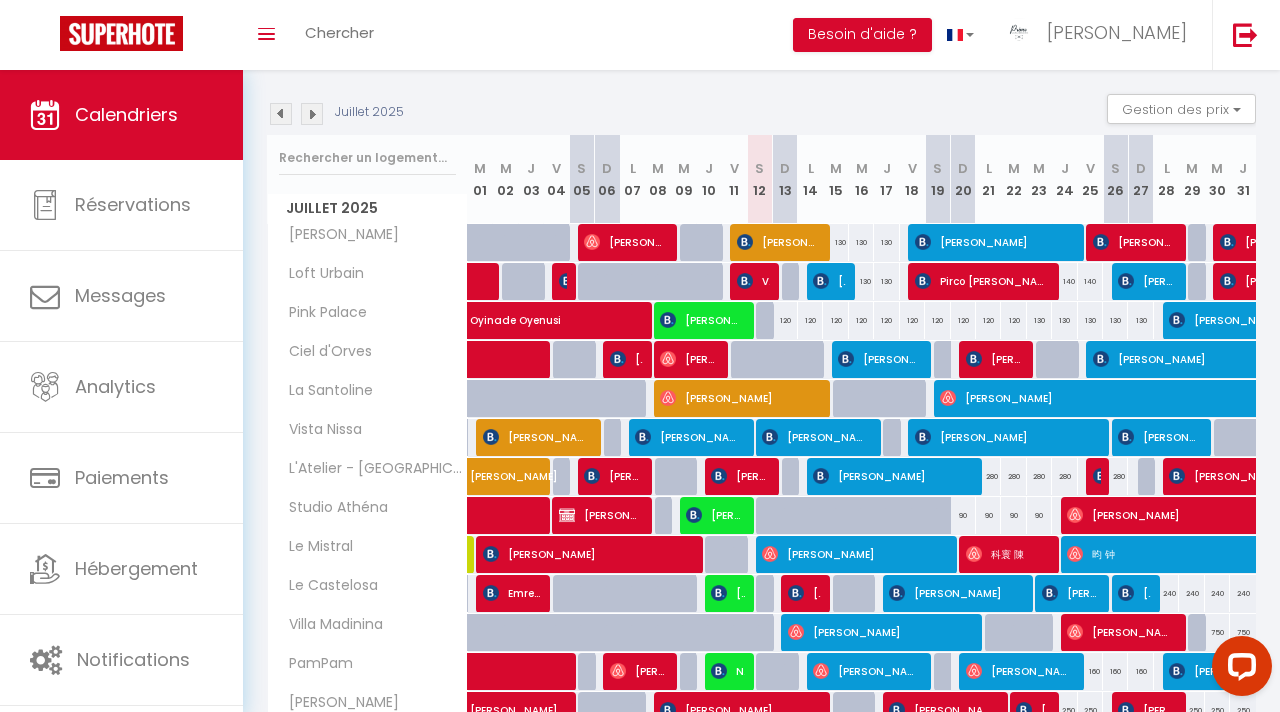 scroll, scrollTop: 165, scrollLeft: 0, axis: vertical 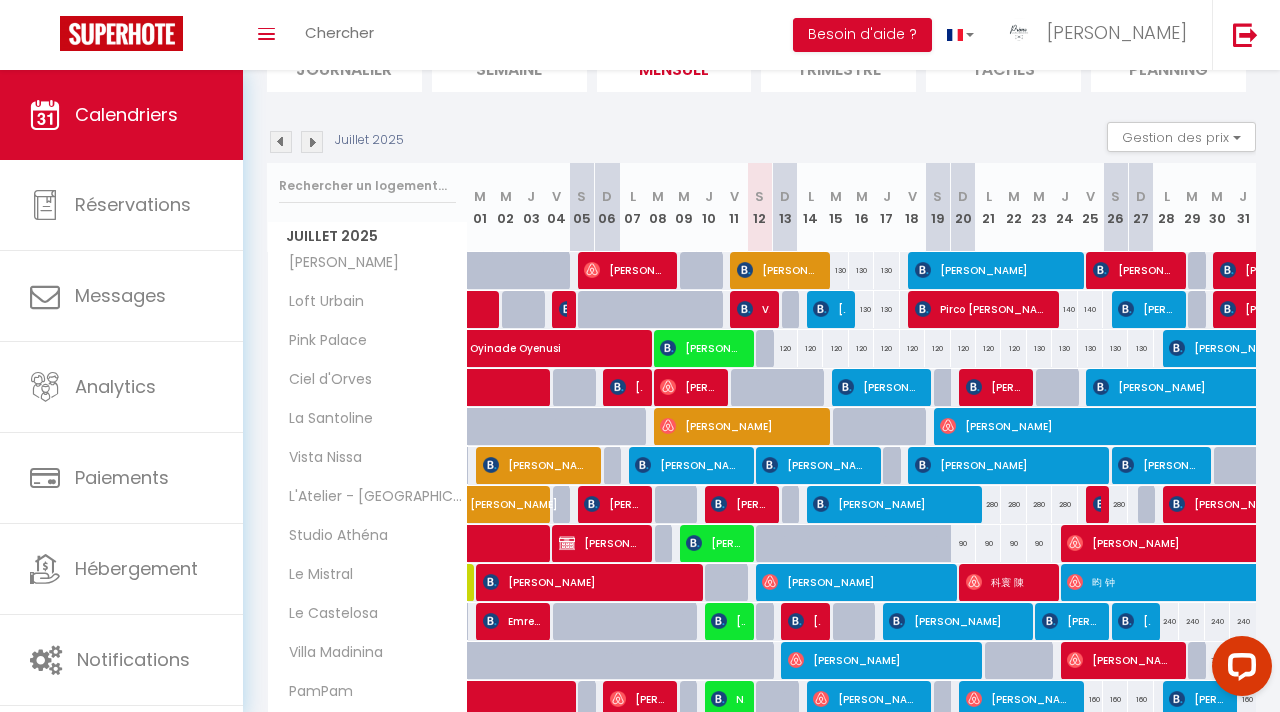 click at bounding box center [312, 142] 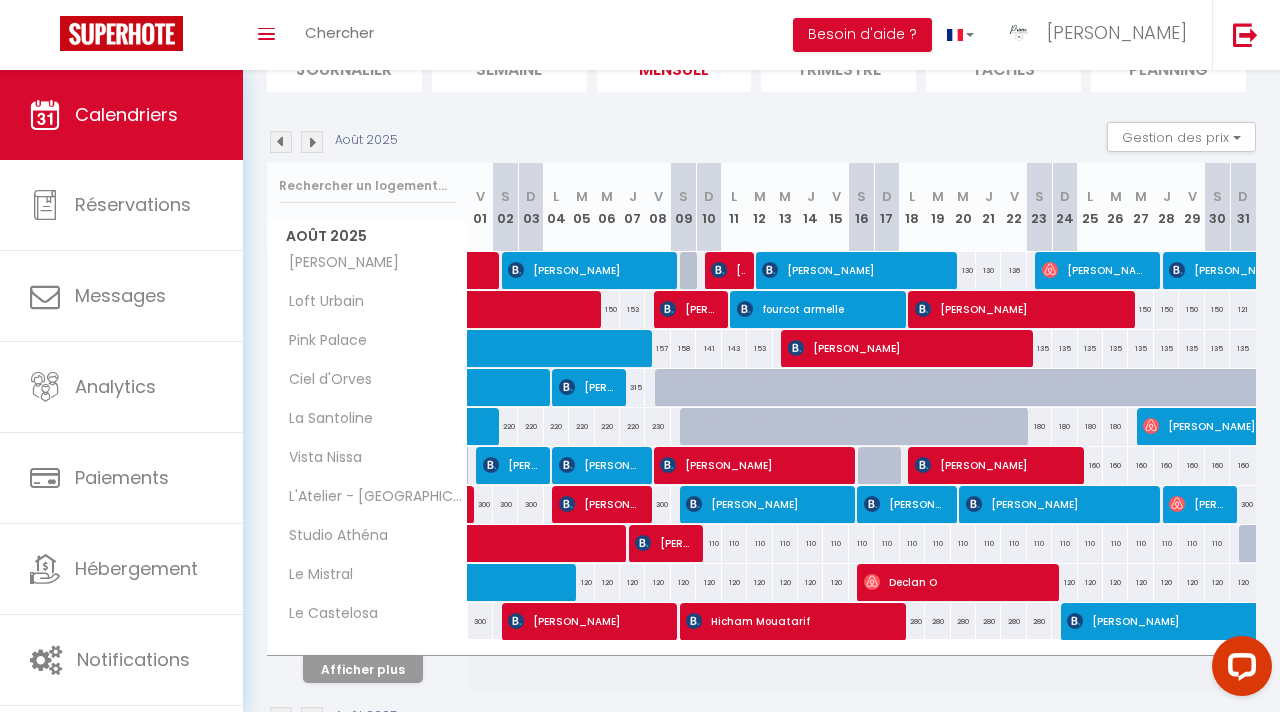 scroll, scrollTop: 226, scrollLeft: 0, axis: vertical 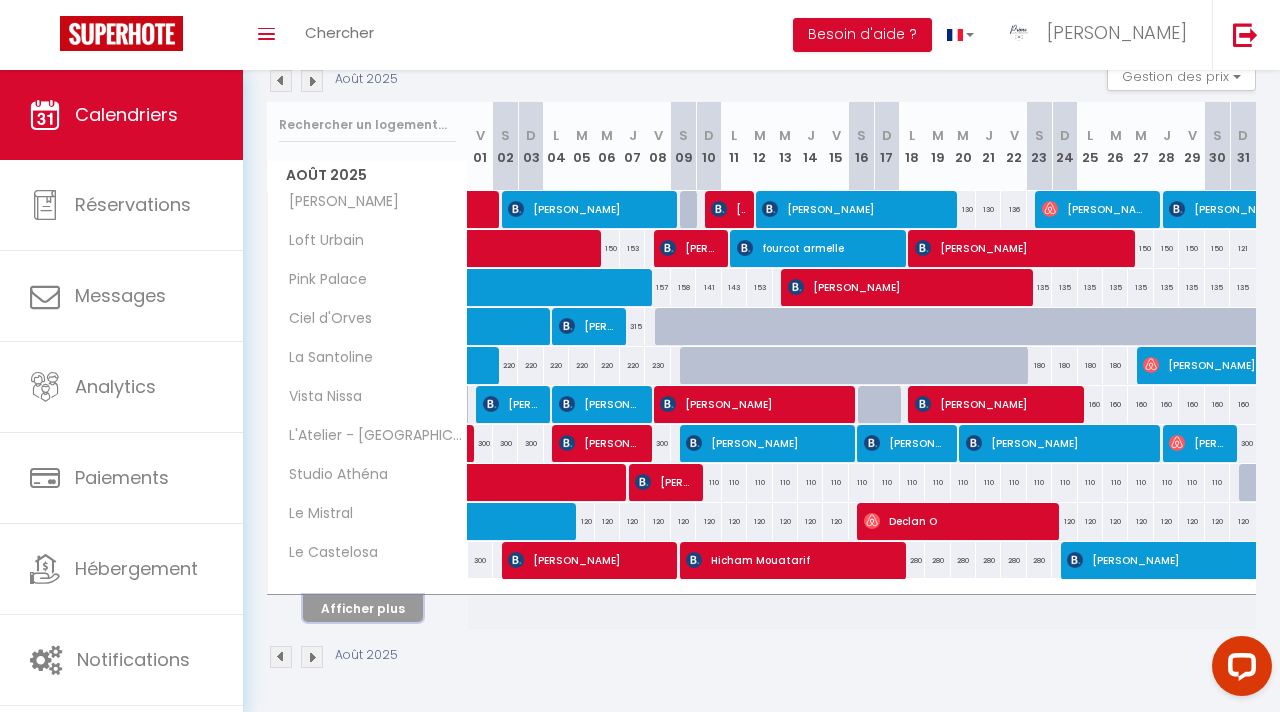click on "Afficher plus" at bounding box center [363, 608] 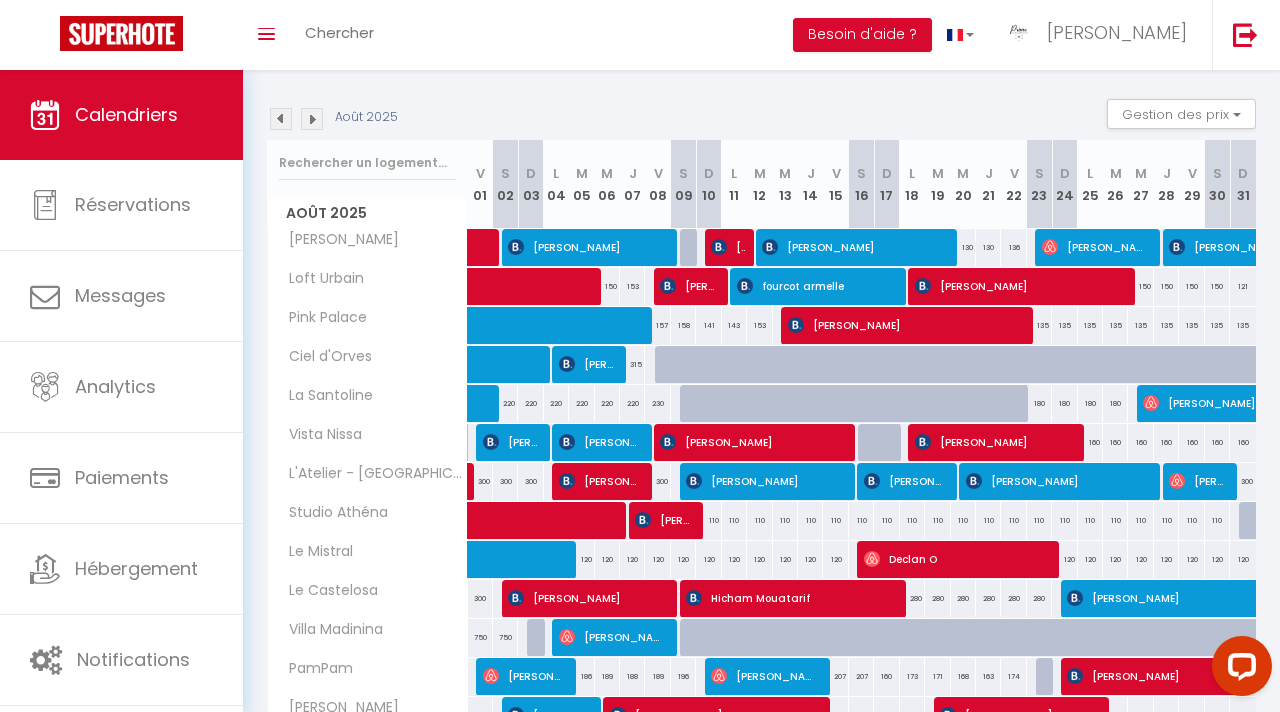 scroll, scrollTop: 184, scrollLeft: 0, axis: vertical 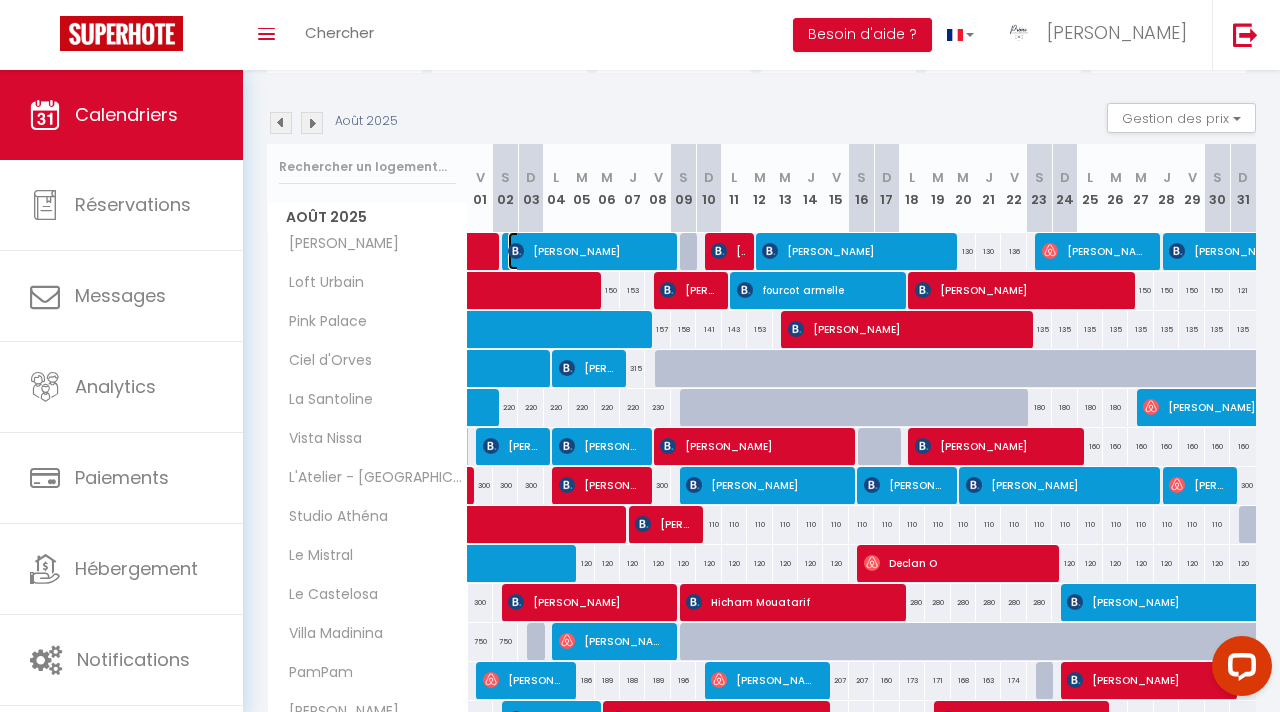 click at bounding box center (516, 251) 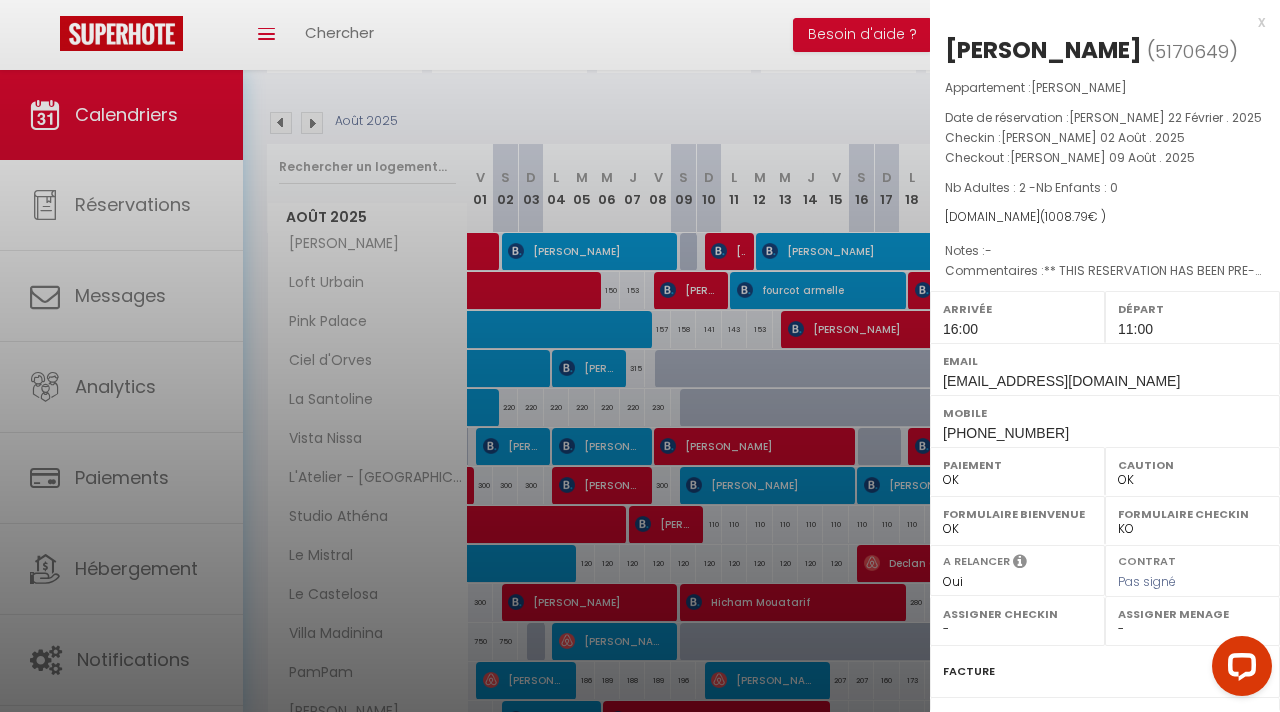 click at bounding box center [640, 356] 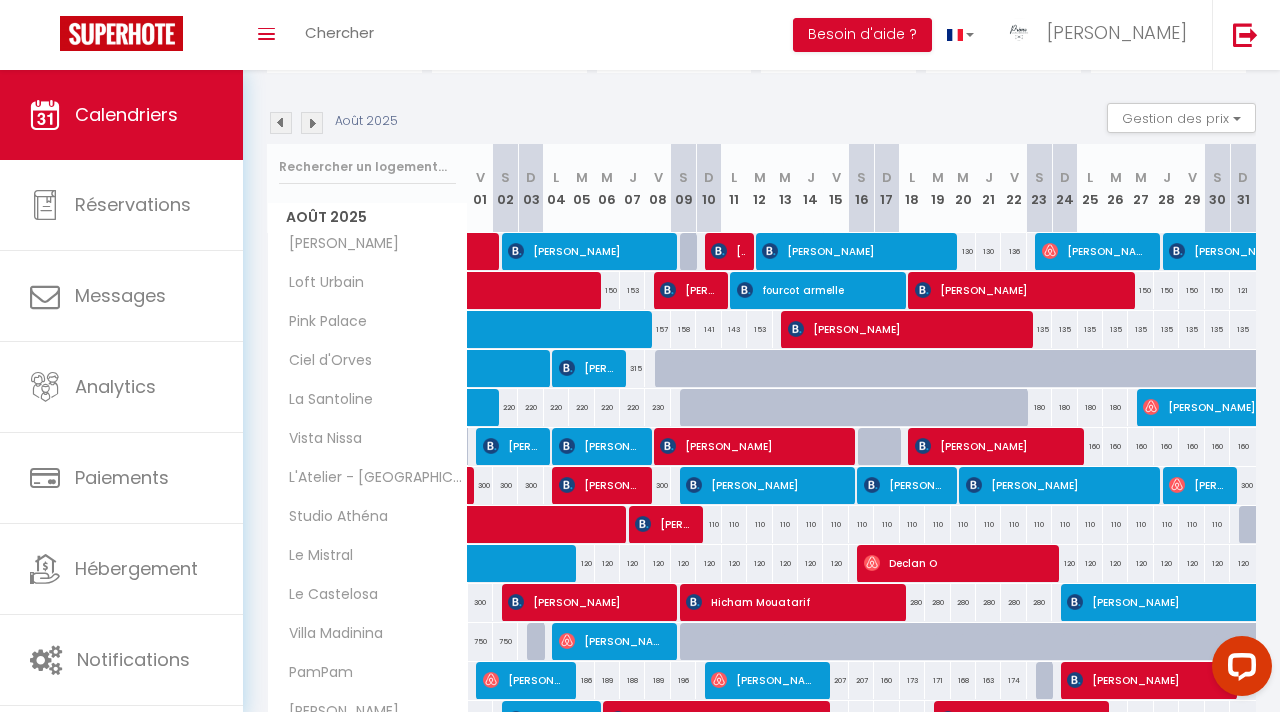 click at bounding box center [281, 123] 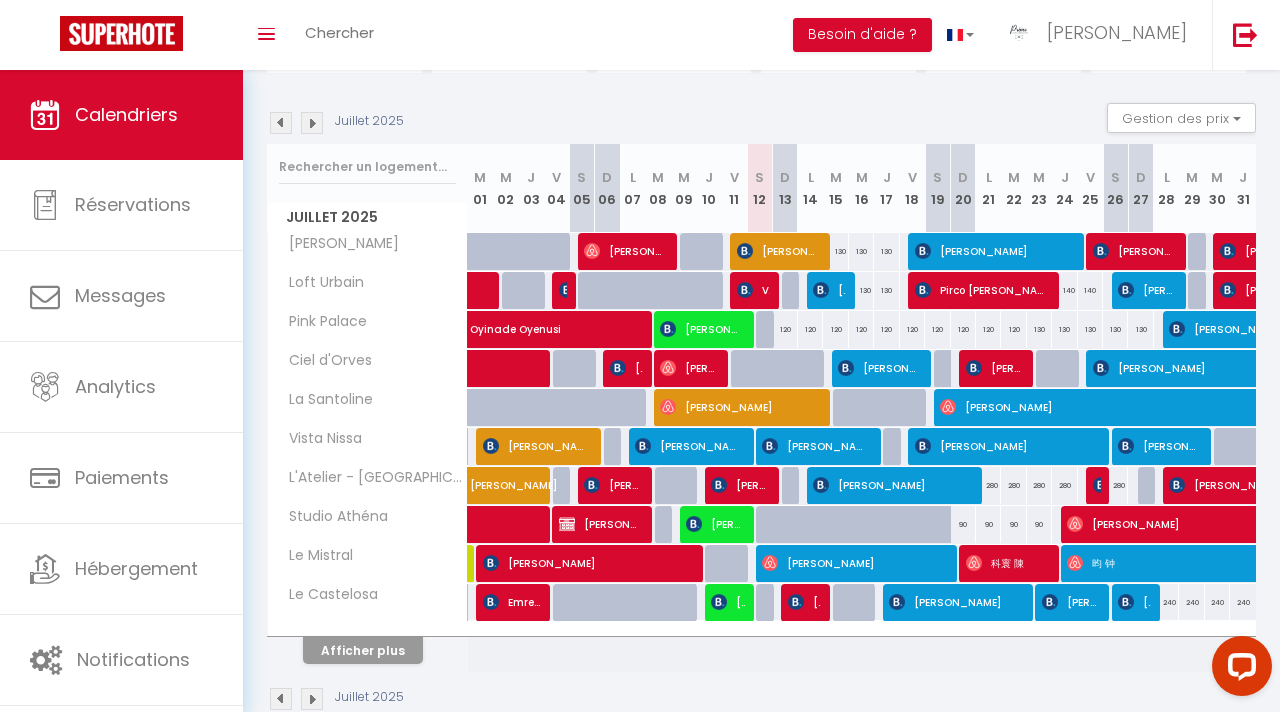 scroll, scrollTop: 226, scrollLeft: 0, axis: vertical 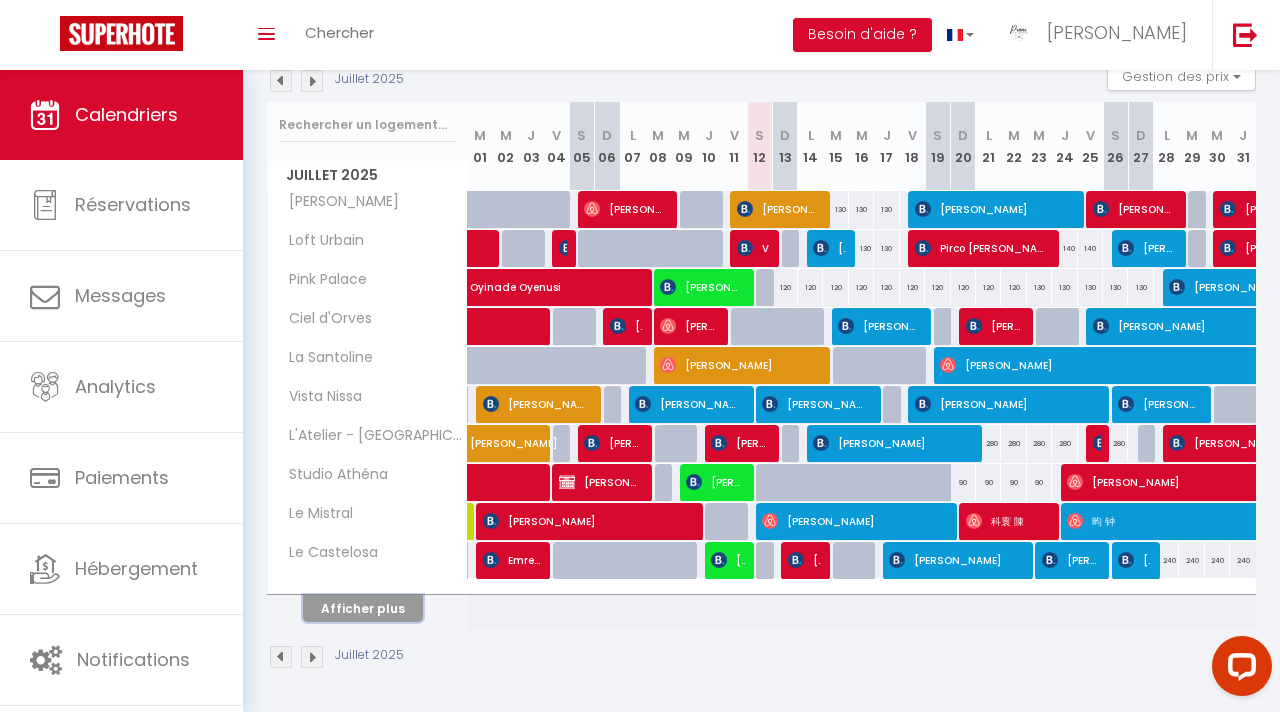 click on "Afficher plus" at bounding box center [363, 608] 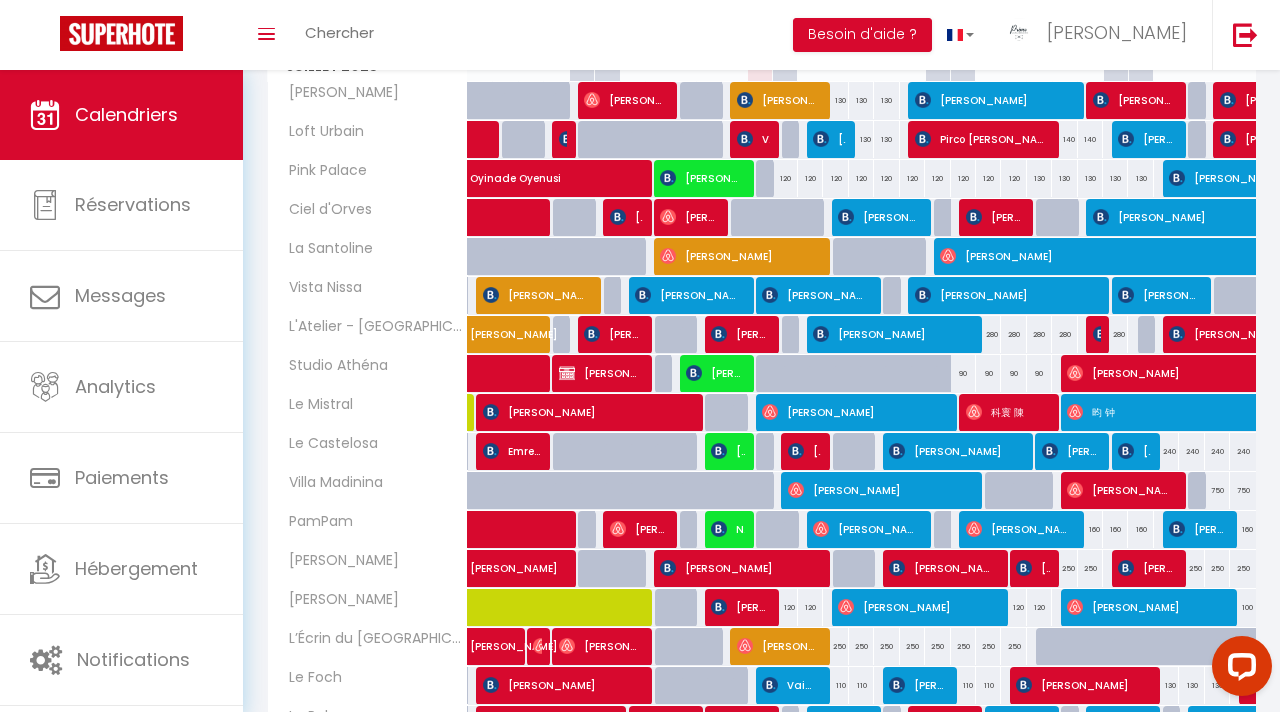 scroll, scrollTop: 332, scrollLeft: 0, axis: vertical 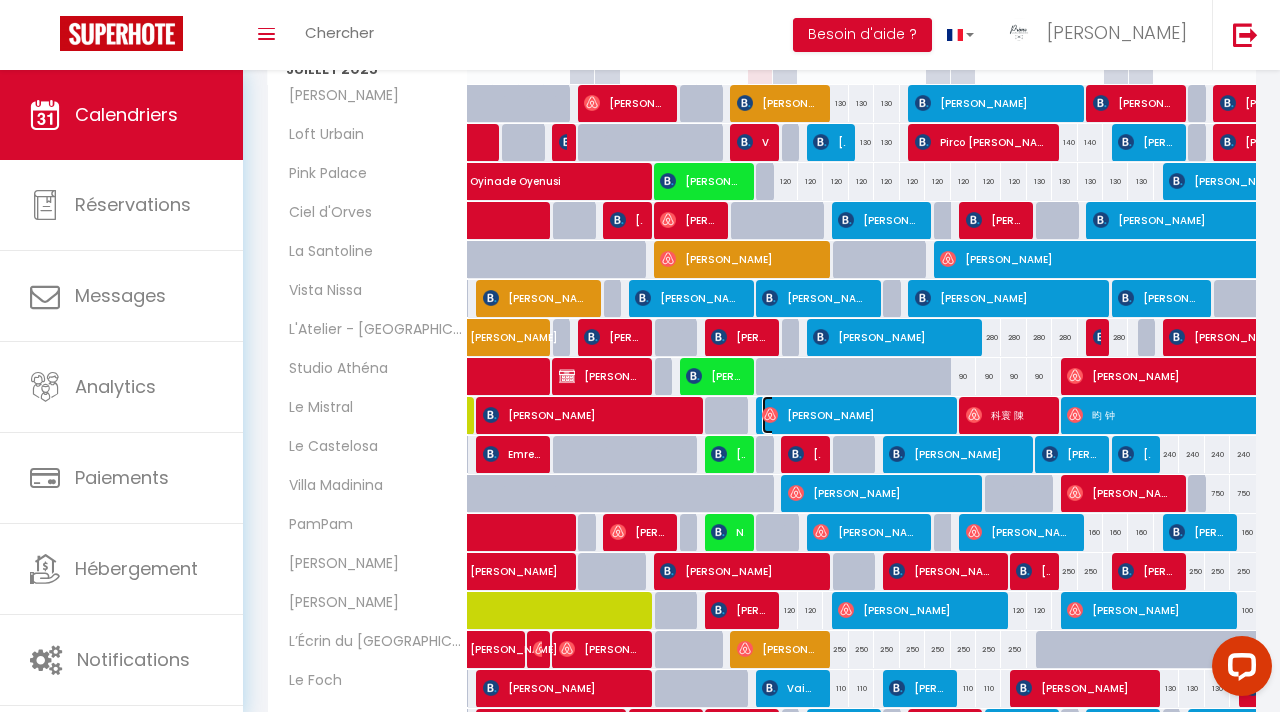 click on "[PERSON_NAME]" at bounding box center [853, 415] 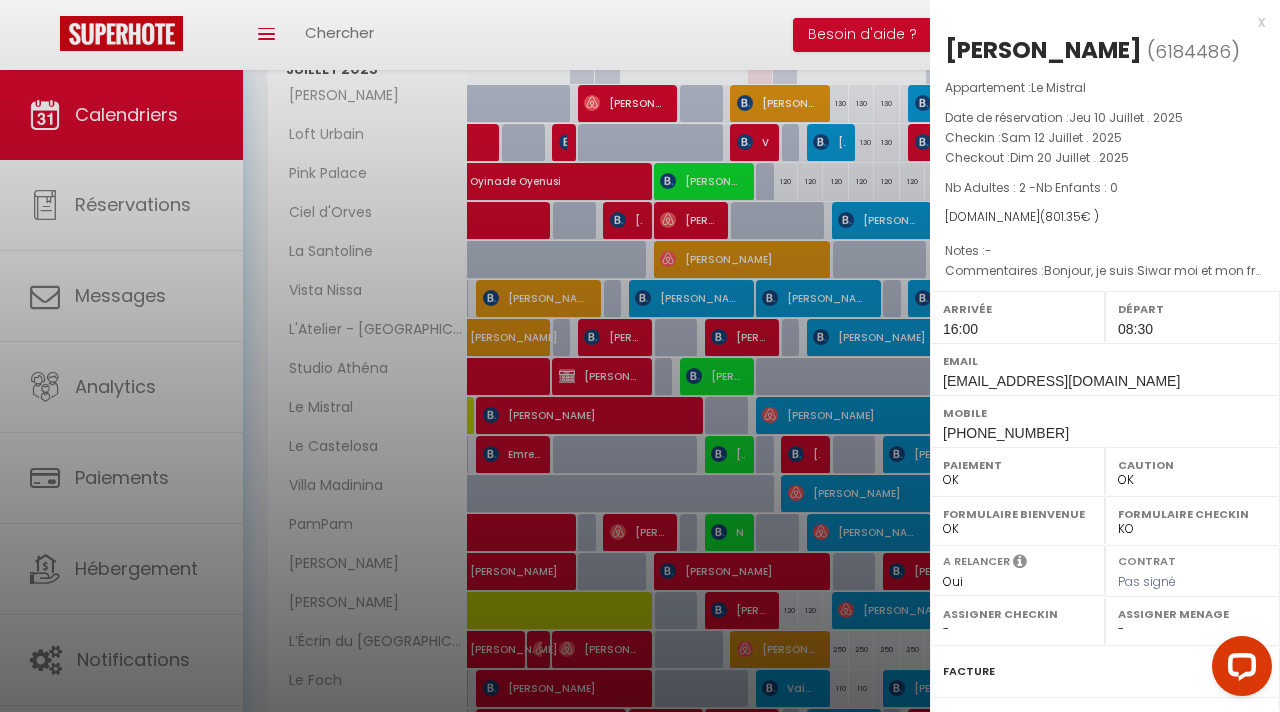click on "x" at bounding box center (1097, 22) 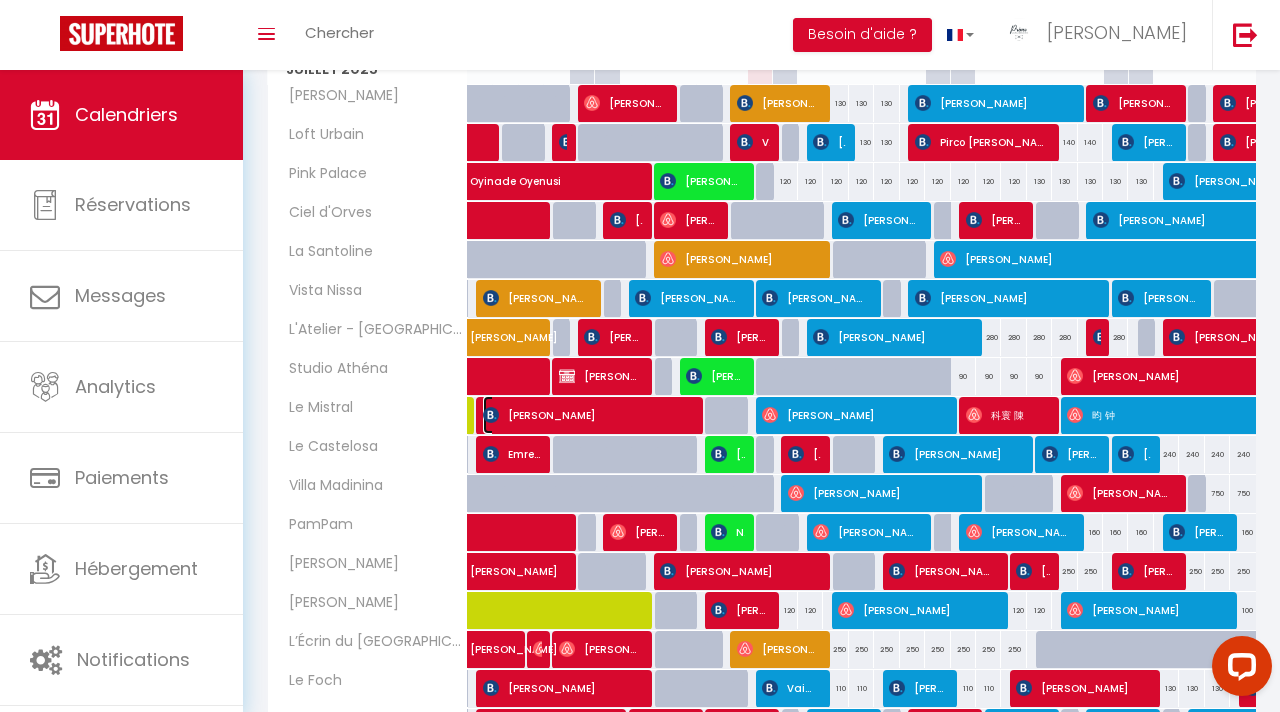 click on "[PERSON_NAME]" at bounding box center (587, 415) 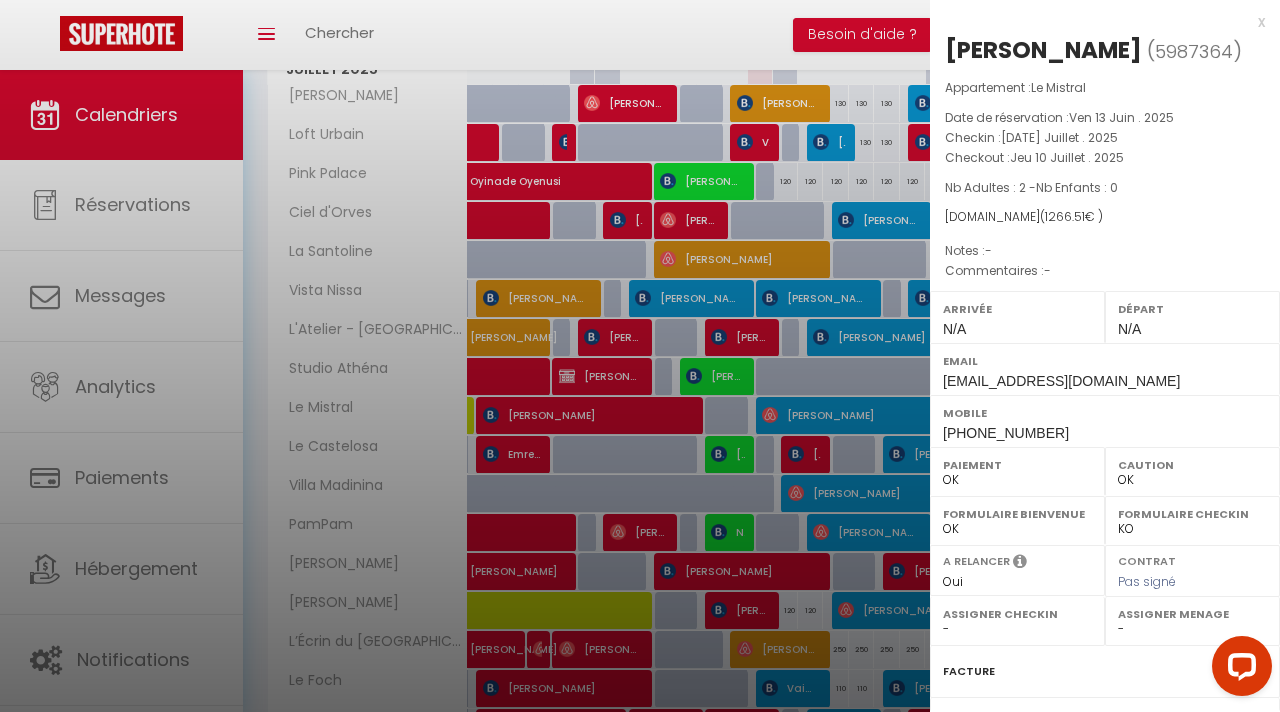 click at bounding box center [640, 356] 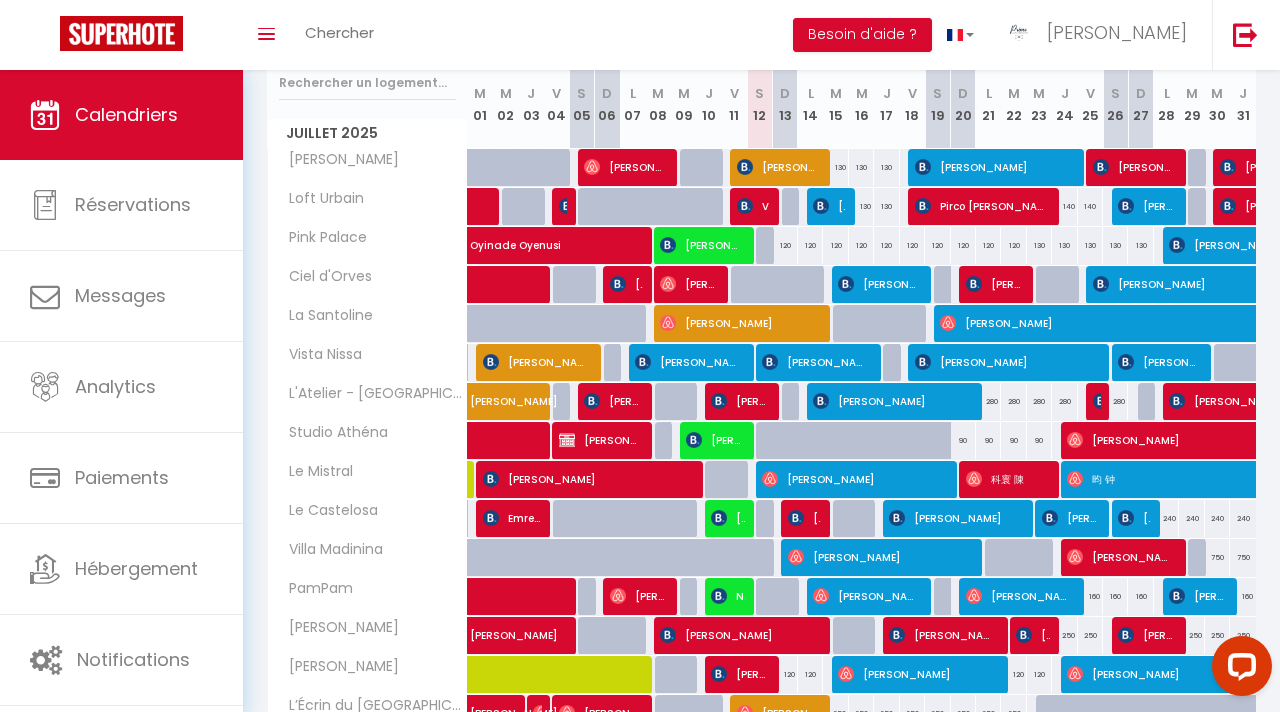 scroll, scrollTop: 265, scrollLeft: 0, axis: vertical 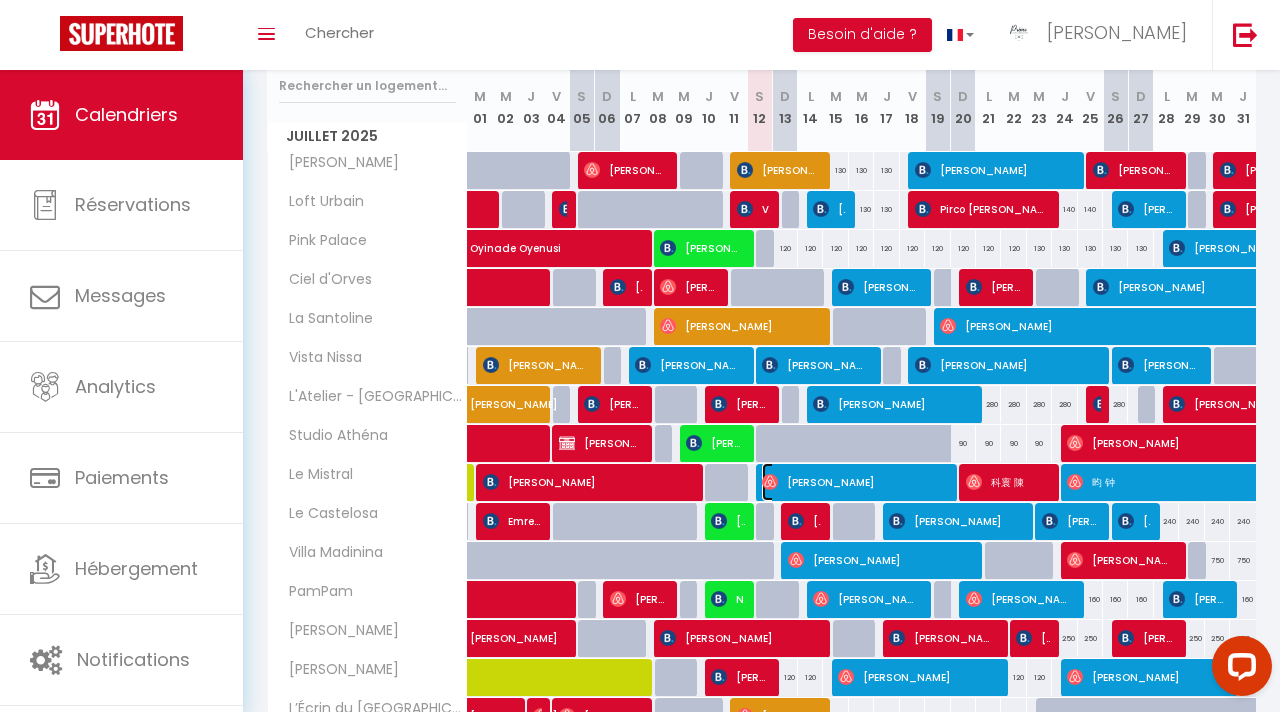 click on "[PERSON_NAME]" at bounding box center [853, 482] 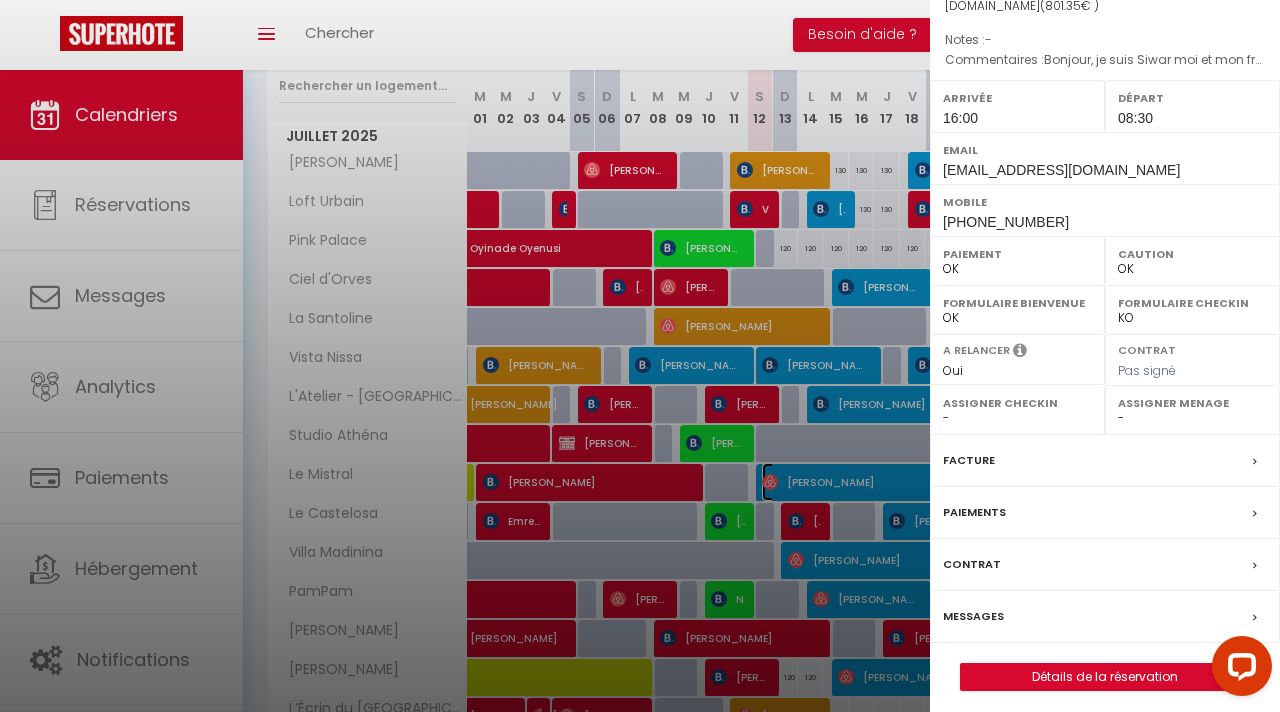 scroll, scrollTop: 220, scrollLeft: 0, axis: vertical 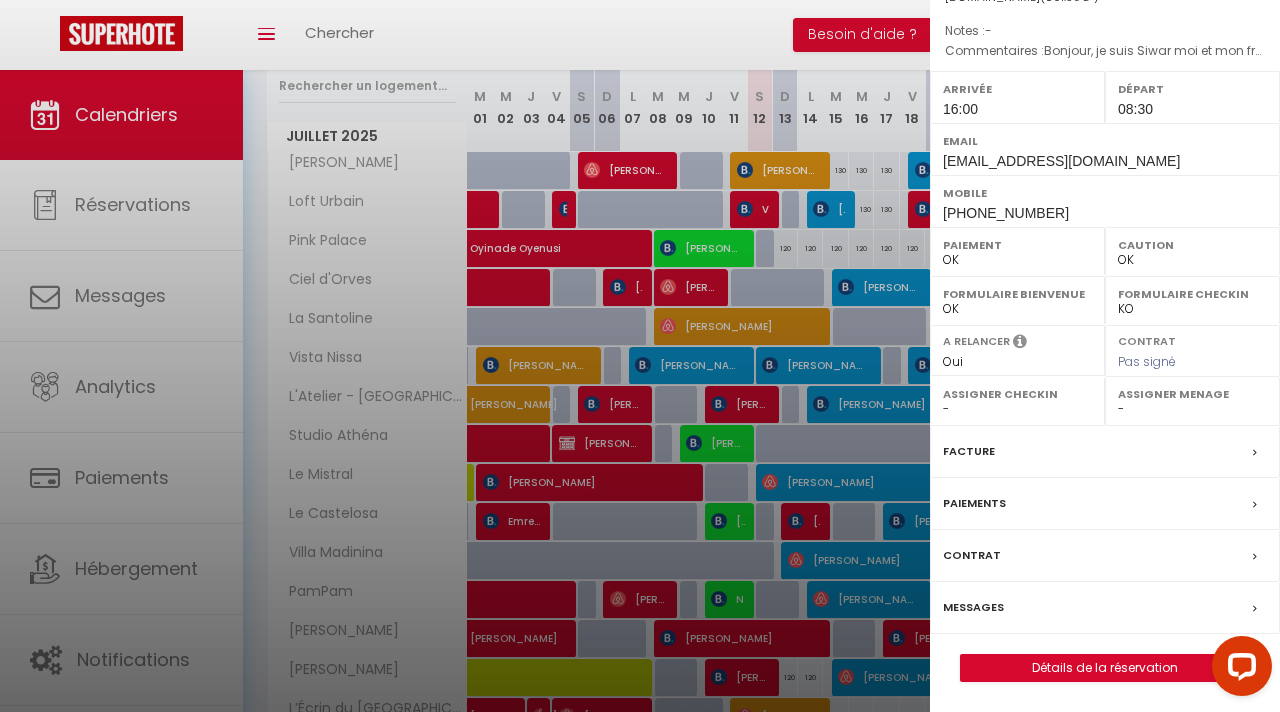 click on "Messages" at bounding box center [973, 607] 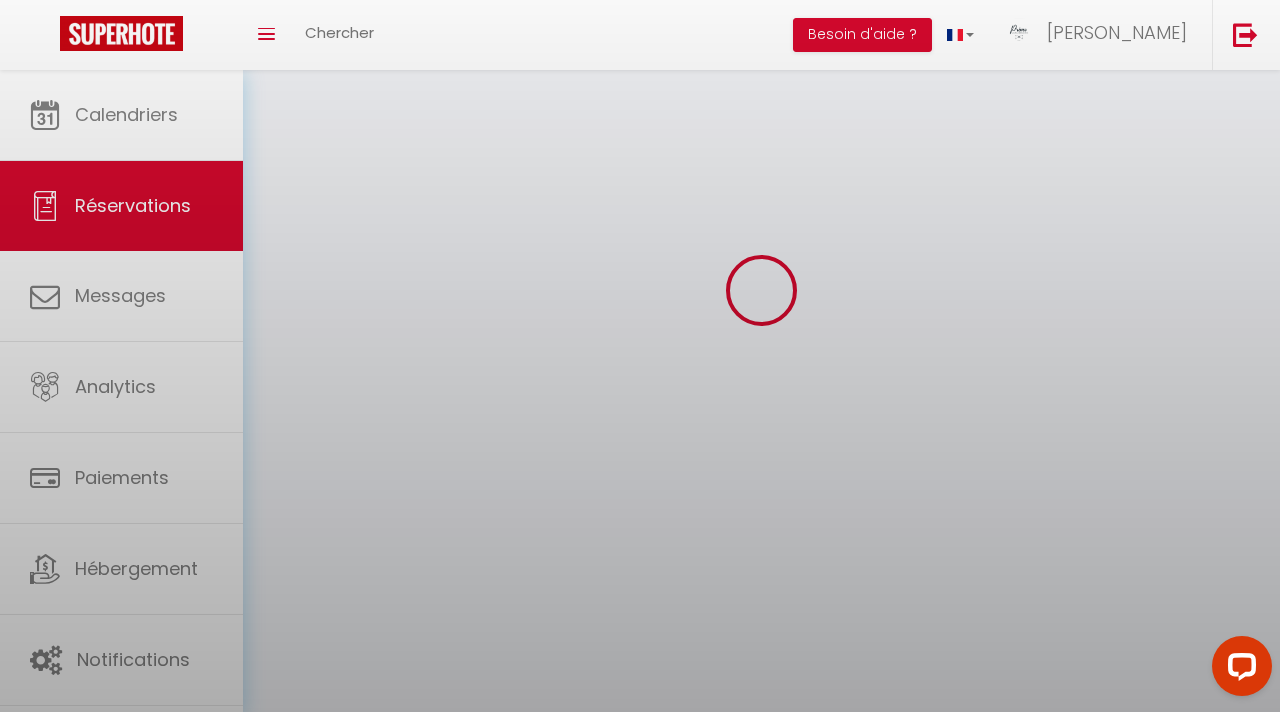 scroll, scrollTop: 0, scrollLeft: 0, axis: both 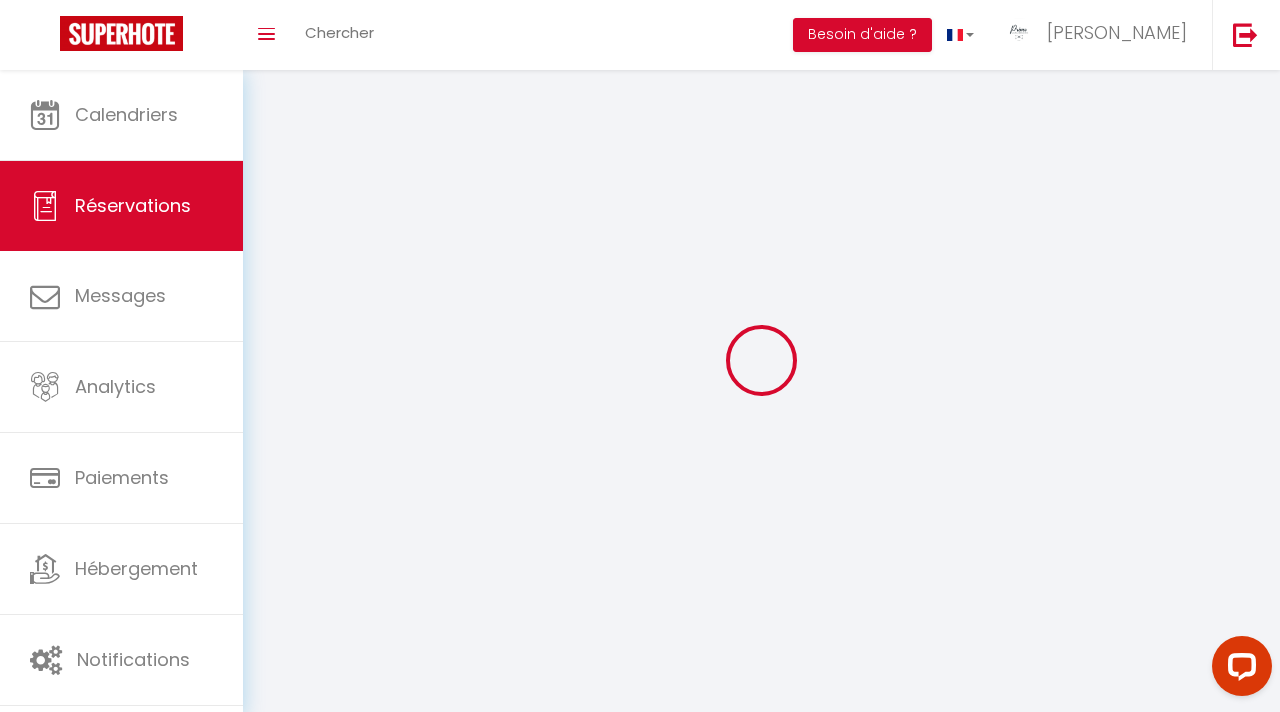 type on "Siwar" 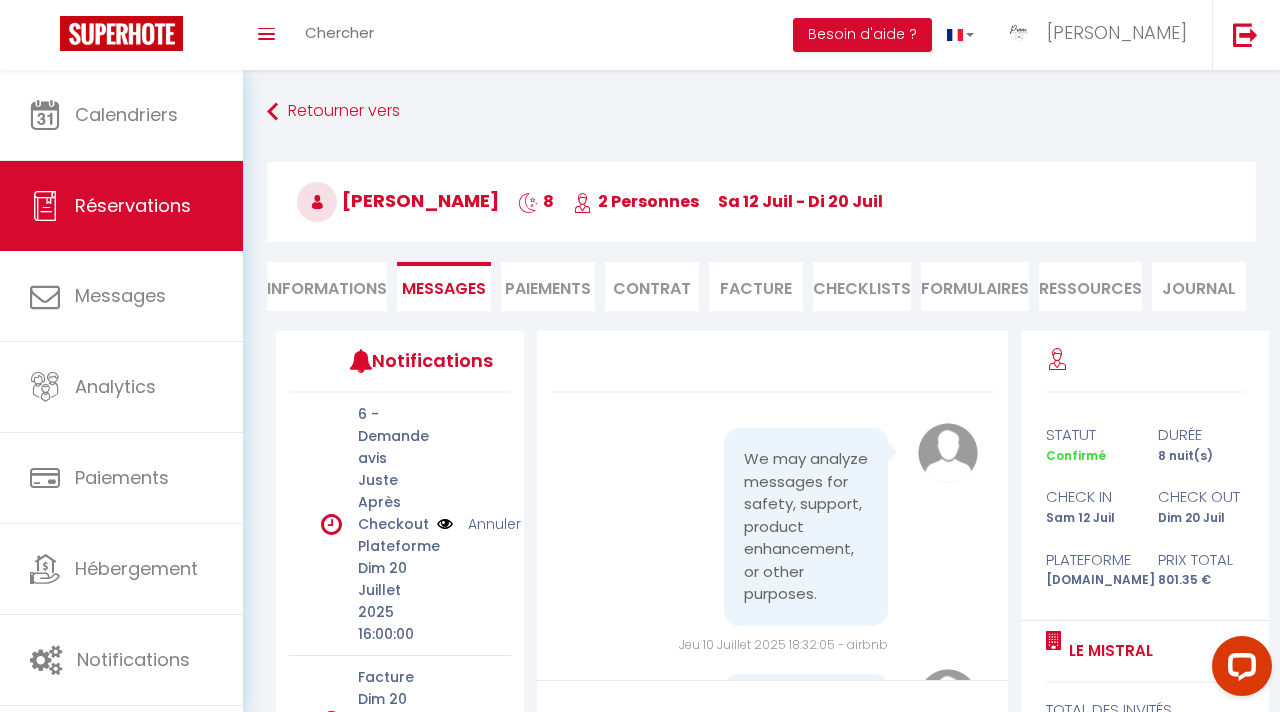 scroll, scrollTop: 2737, scrollLeft: 0, axis: vertical 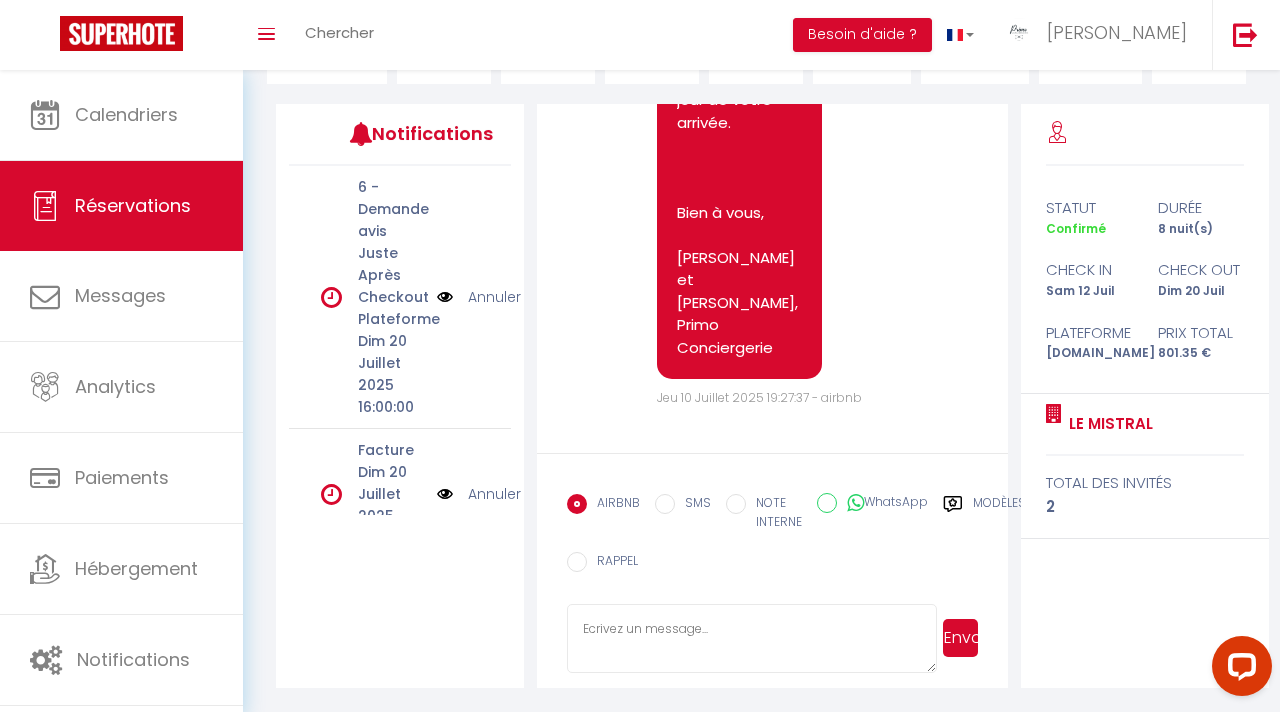 click 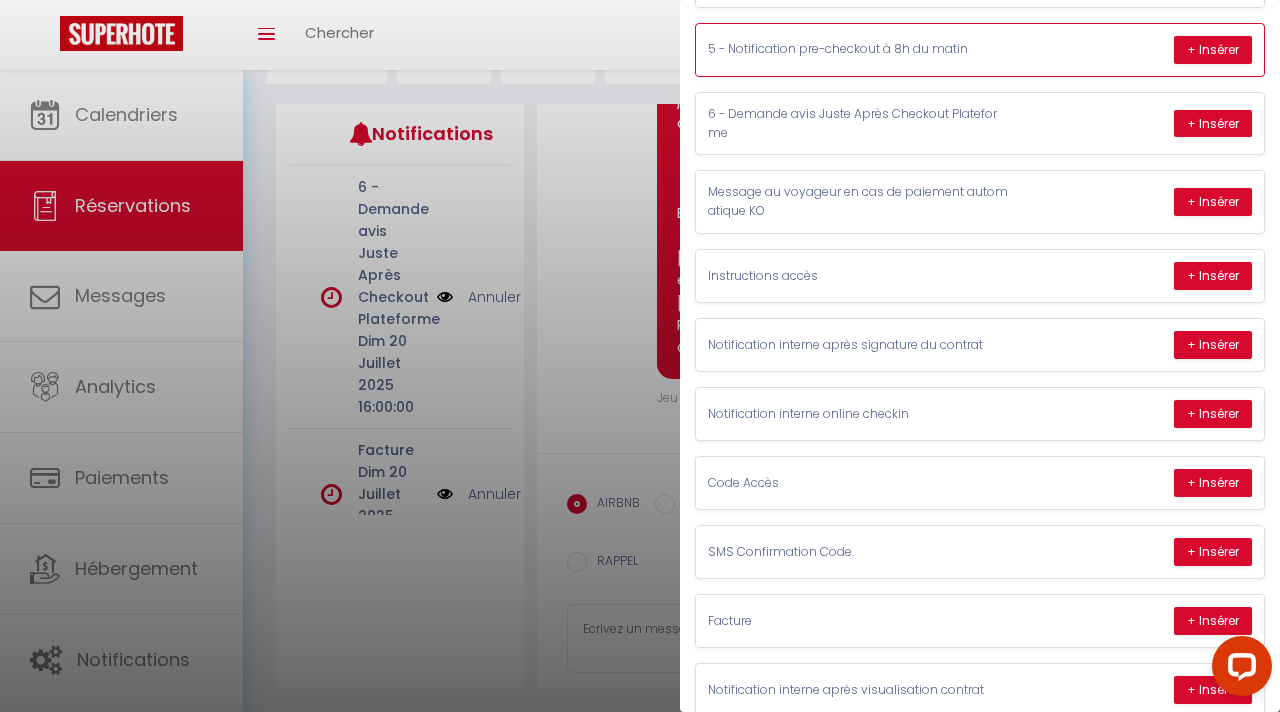 scroll, scrollTop: 332, scrollLeft: 0, axis: vertical 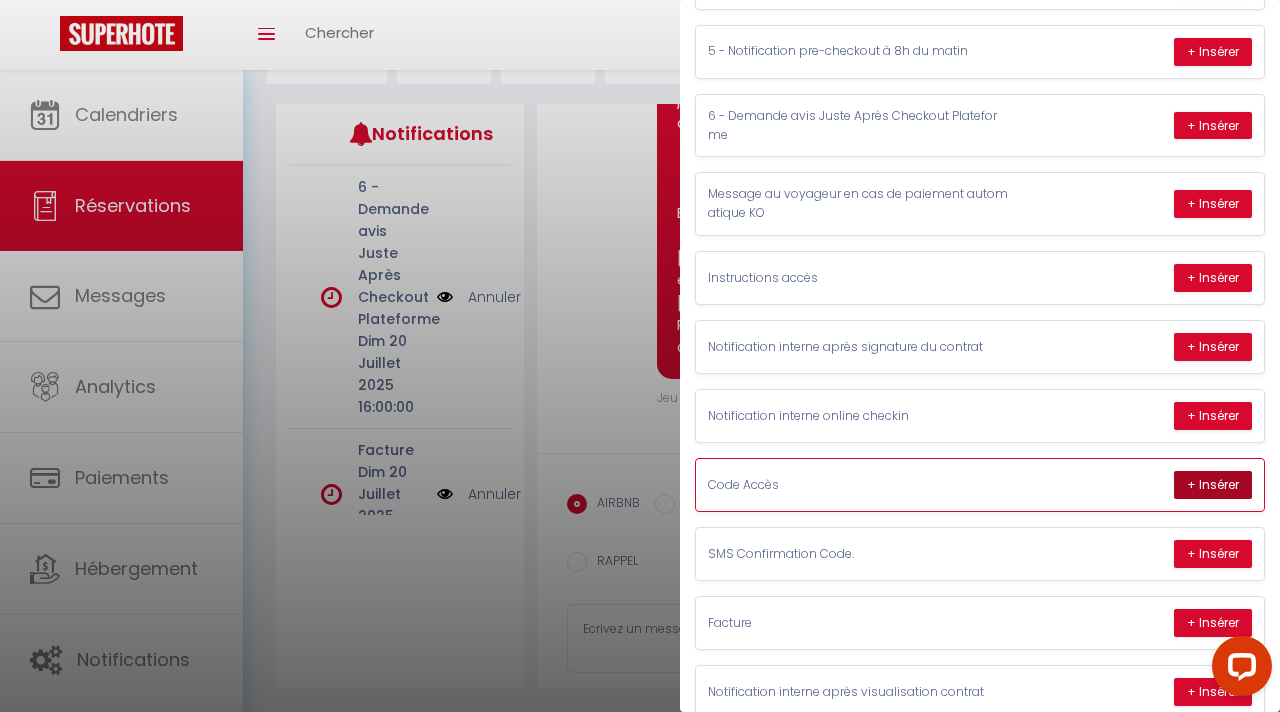 click on "+ Insérer" at bounding box center (1213, 485) 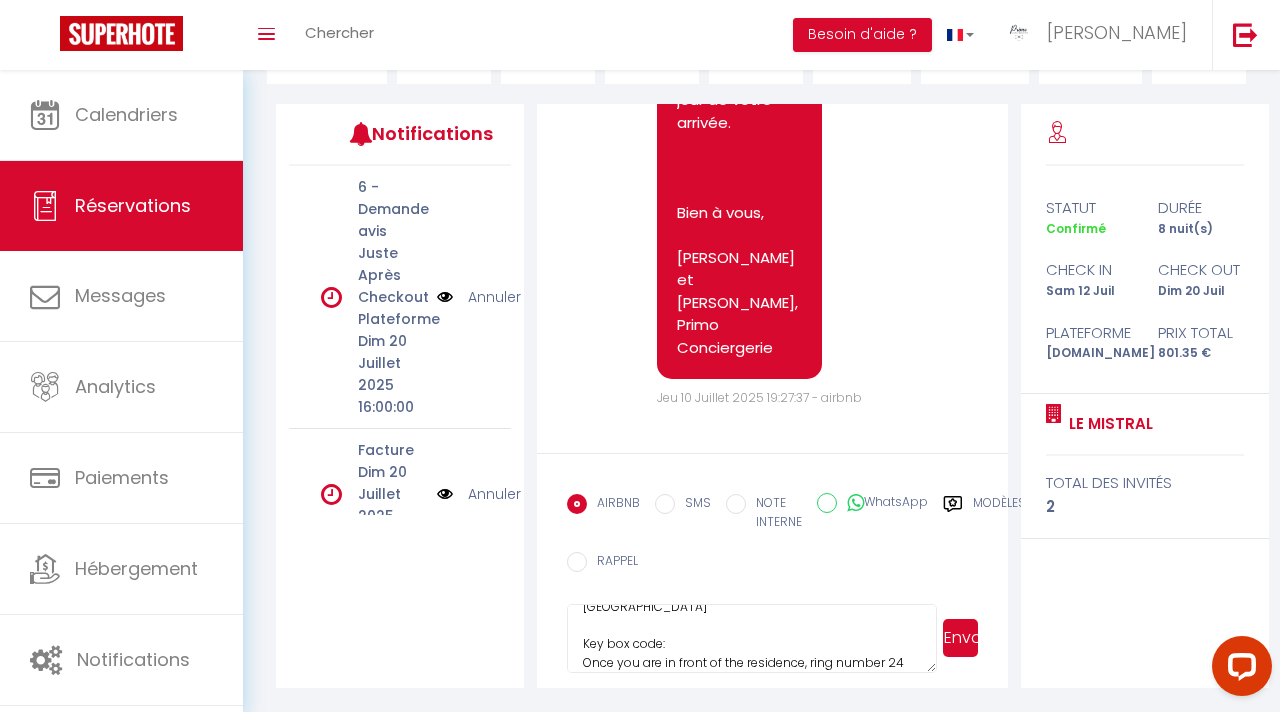 scroll, scrollTop: 116, scrollLeft: 0, axis: vertical 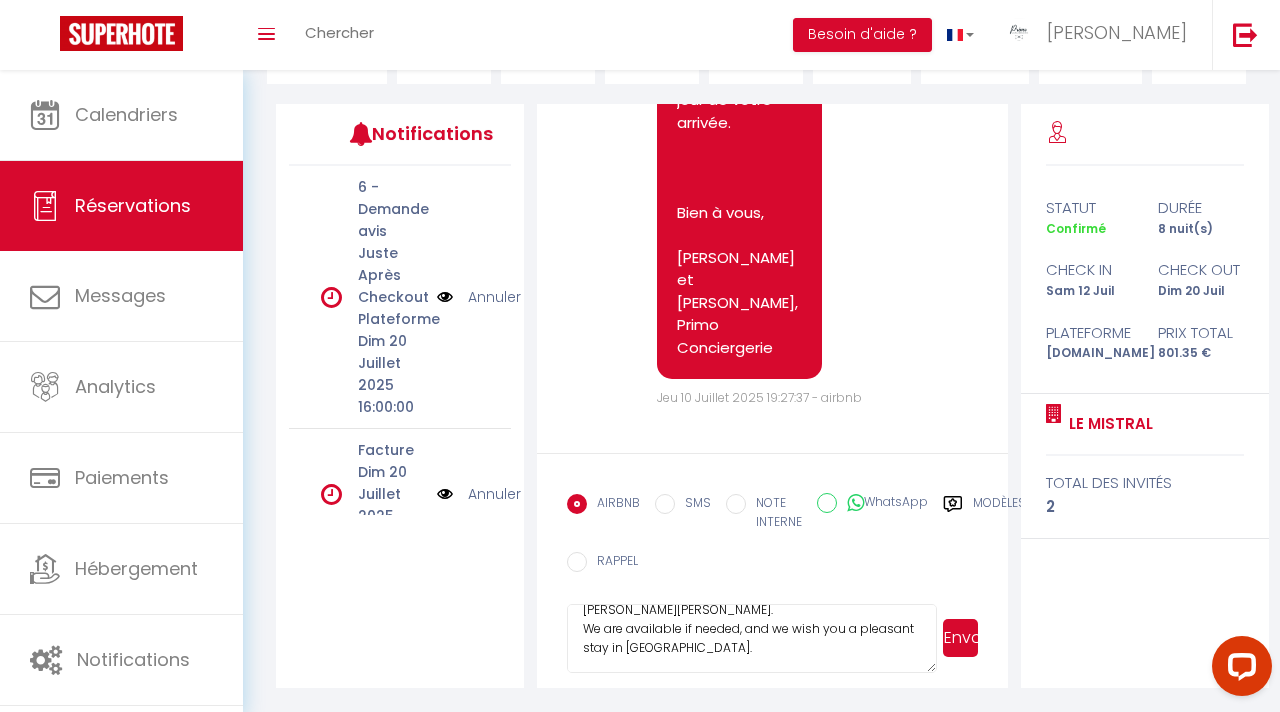 type on "Hello Siwar,
Here is the access code for the key box of the accommodation [GEOGRAPHIC_DATA] in [GEOGRAPHIC_DATA]
Key box code:  63277158
Once you are in front of the residence, ring number 24 on the intercom for 5 seconds to open the residence door.
The key box is located on the door of the apartment on the 3rd floor.
You will find the arrival instructions in the video sent previously via this link:
[URL][DOMAIN_NAME]
-
Accommodation address : [STREET_ADDRESS][PERSON_NAME][PERSON_NAME].
We are available if needed, and we wish you a pleasant stay in [GEOGRAPHIC_DATA]." 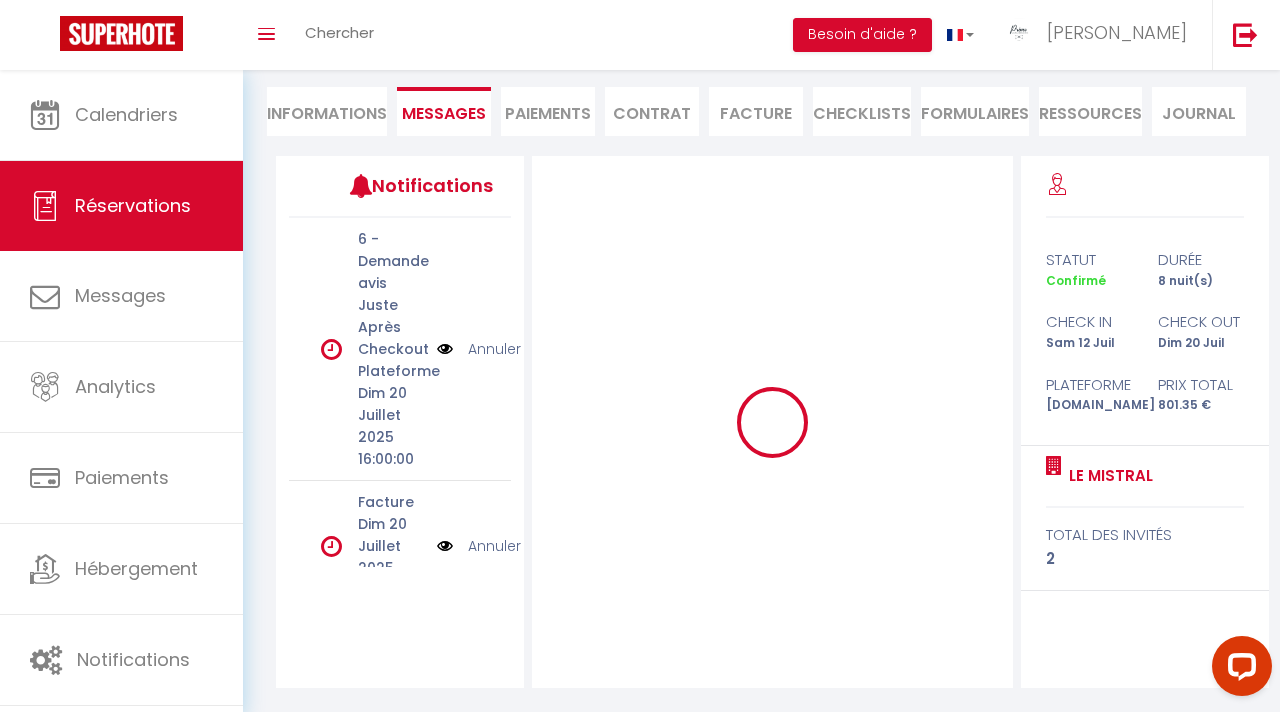 scroll, scrollTop: 175, scrollLeft: 0, axis: vertical 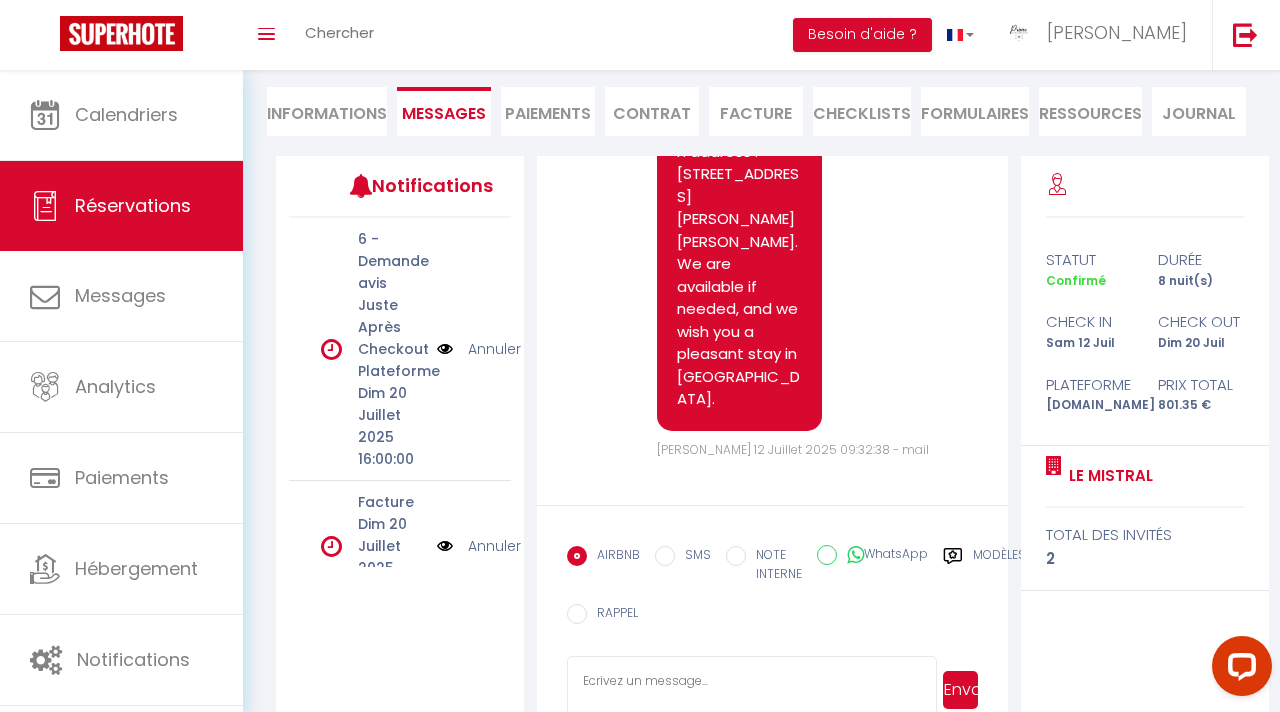 click 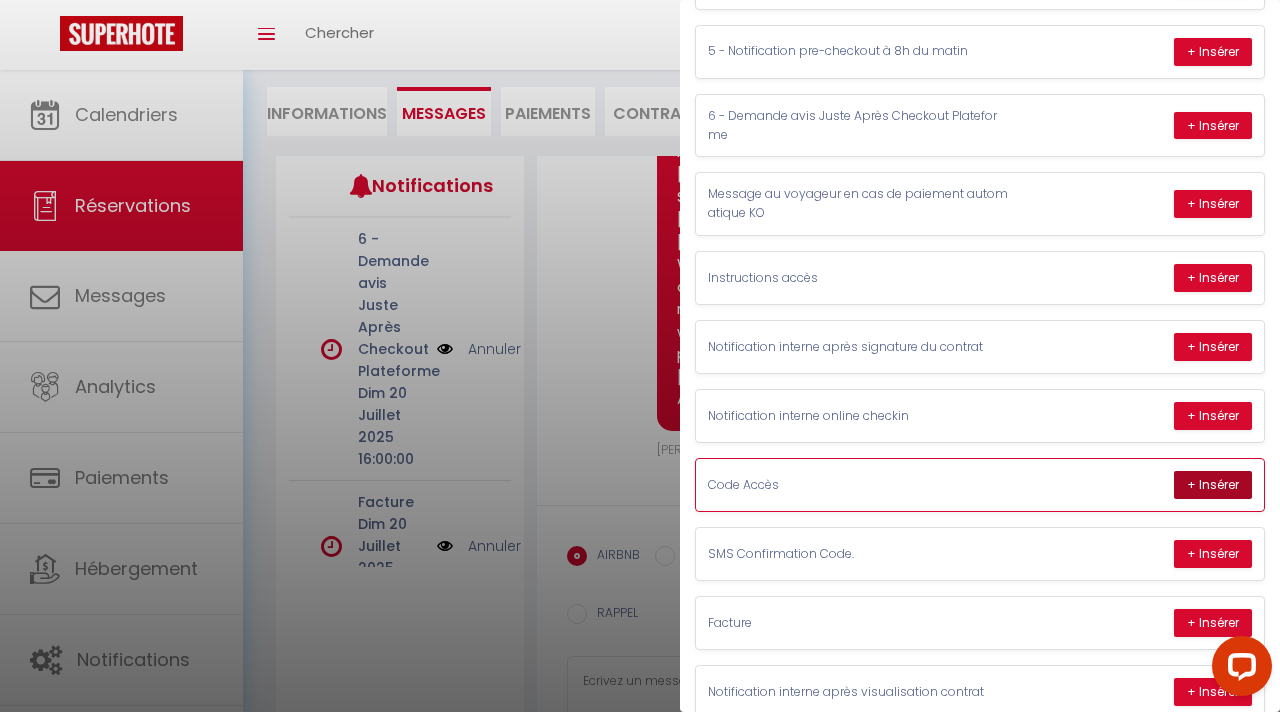 click on "+ Insérer" at bounding box center [1213, 485] 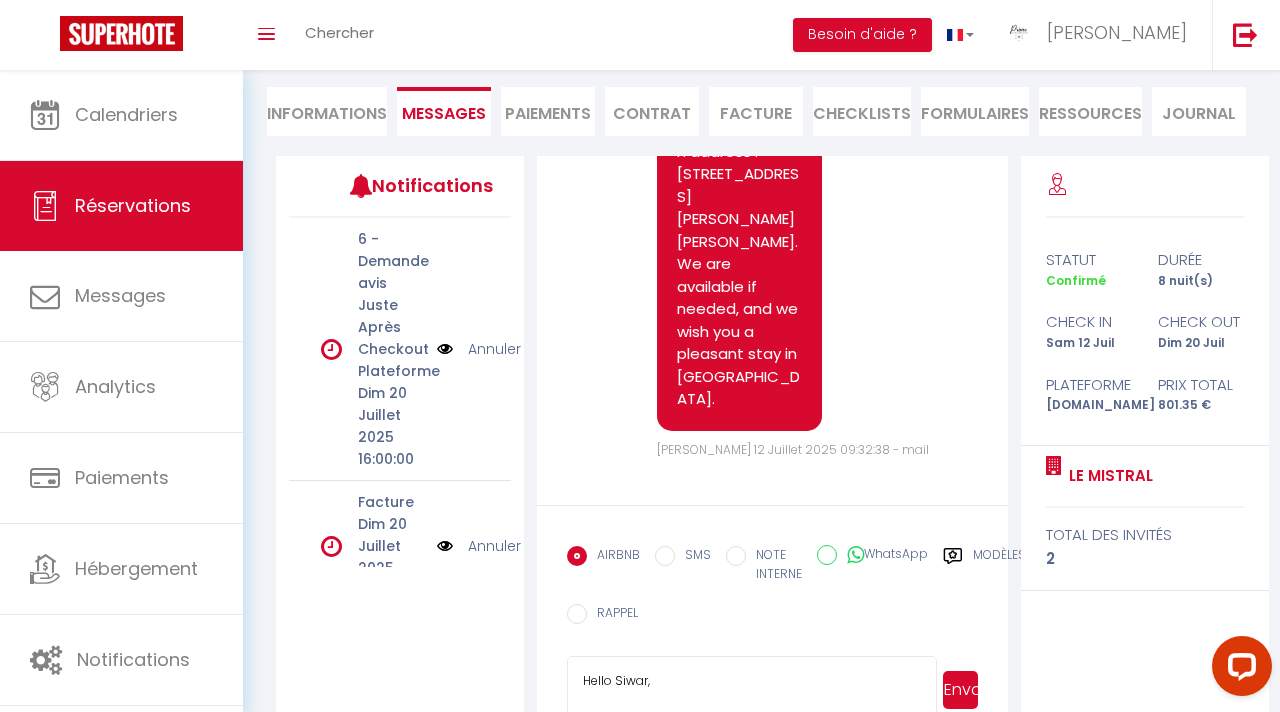 scroll, scrollTop: 227, scrollLeft: 0, axis: vertical 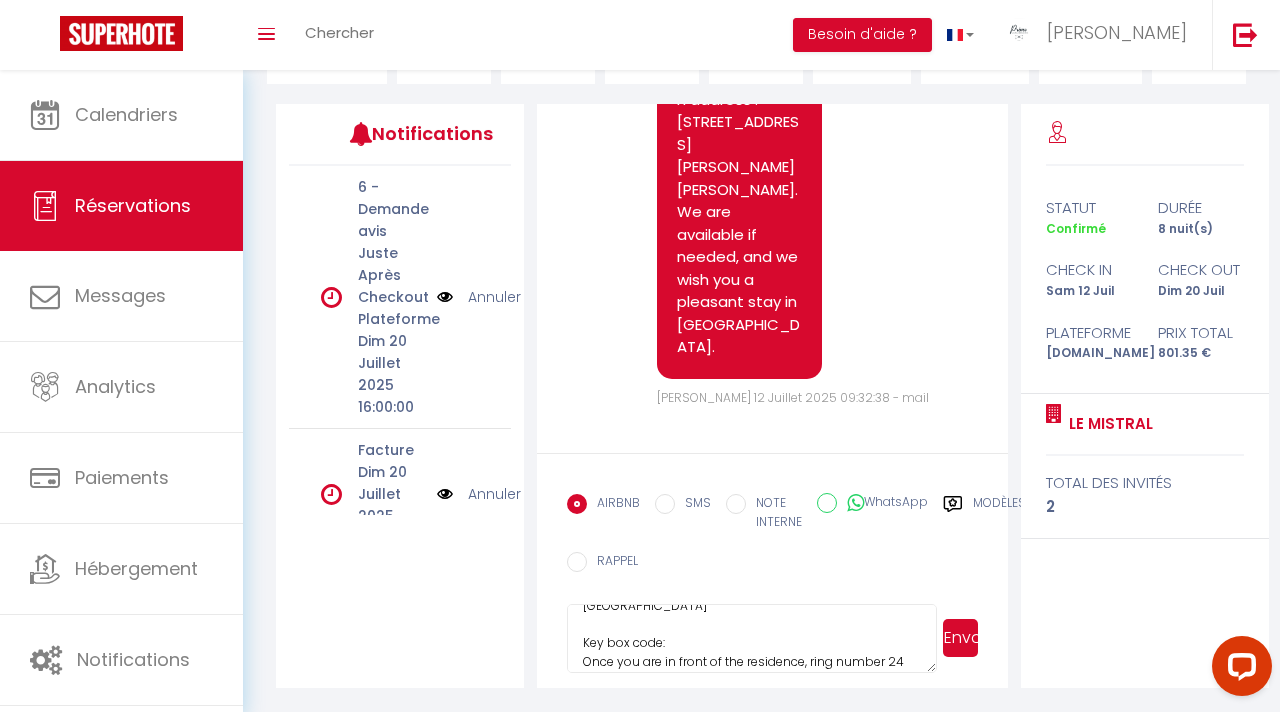 click on "Hello Siwar,
Here is the access code for the key box of the accommodation [GEOGRAPHIC_DATA] in [GEOGRAPHIC_DATA]
Key box code:
Once you are in front of the residence, ring number 24 on the intercom for 5 seconds to open the residence door.
The key box is located on the door of the apartment on the 3rd floor.
You will find the arrival instructions in the video sent previously via this link:
[URL][DOMAIN_NAME]
-
Accommodation address : [STREET_ADDRESS][PERSON_NAME][PERSON_NAME].
We are available if needed, and we wish you a pleasant stay in [GEOGRAPHIC_DATA]." at bounding box center (751, 639) 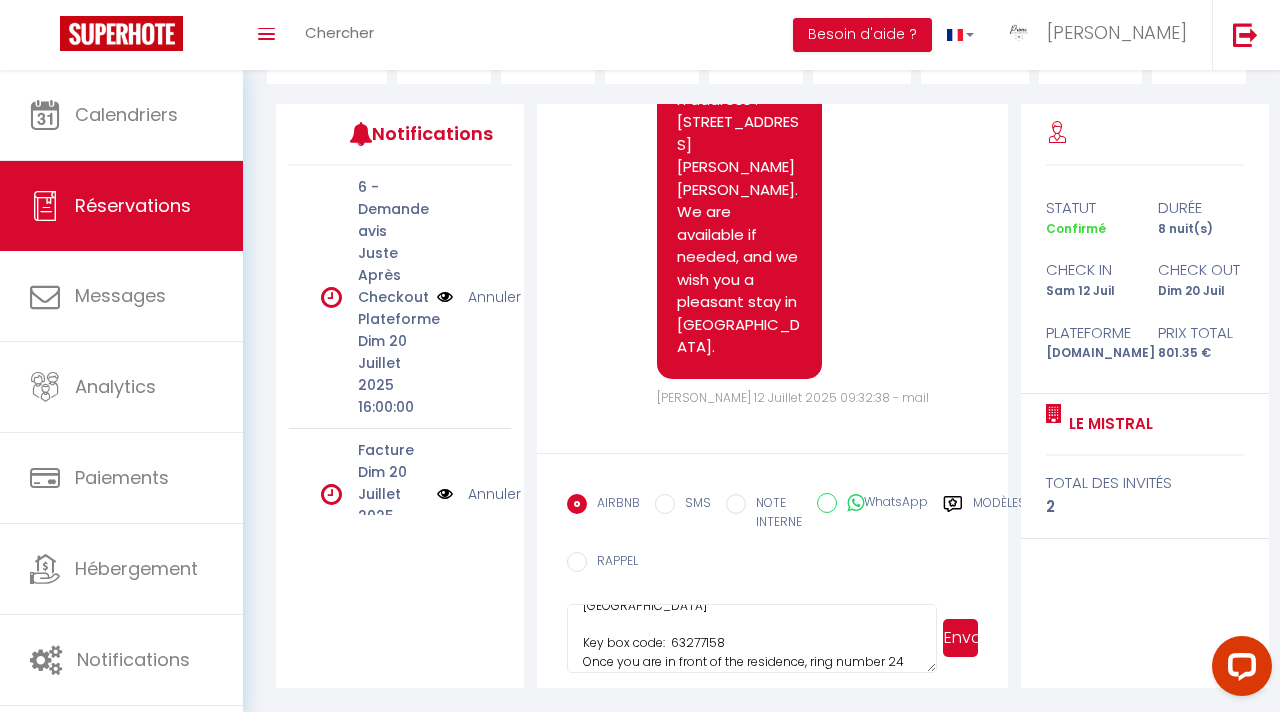 type on "Hello Siwar,
Here is the access code for the key box of the accommodation [GEOGRAPHIC_DATA] in [GEOGRAPHIC_DATA]
Key box code:  63277158
Once you are in front of the residence, ring number 24 on the intercom for 5 seconds to open the residence door.
The key box is located on the door of the apartment on the 3rd floor.
You will find the arrival instructions in the video sent previously via this link:
[URL][DOMAIN_NAME]
-
Accommodation address : [STREET_ADDRESS][PERSON_NAME][PERSON_NAME].
We are available if needed, and we wish you a pleasant stay in [GEOGRAPHIC_DATA]." 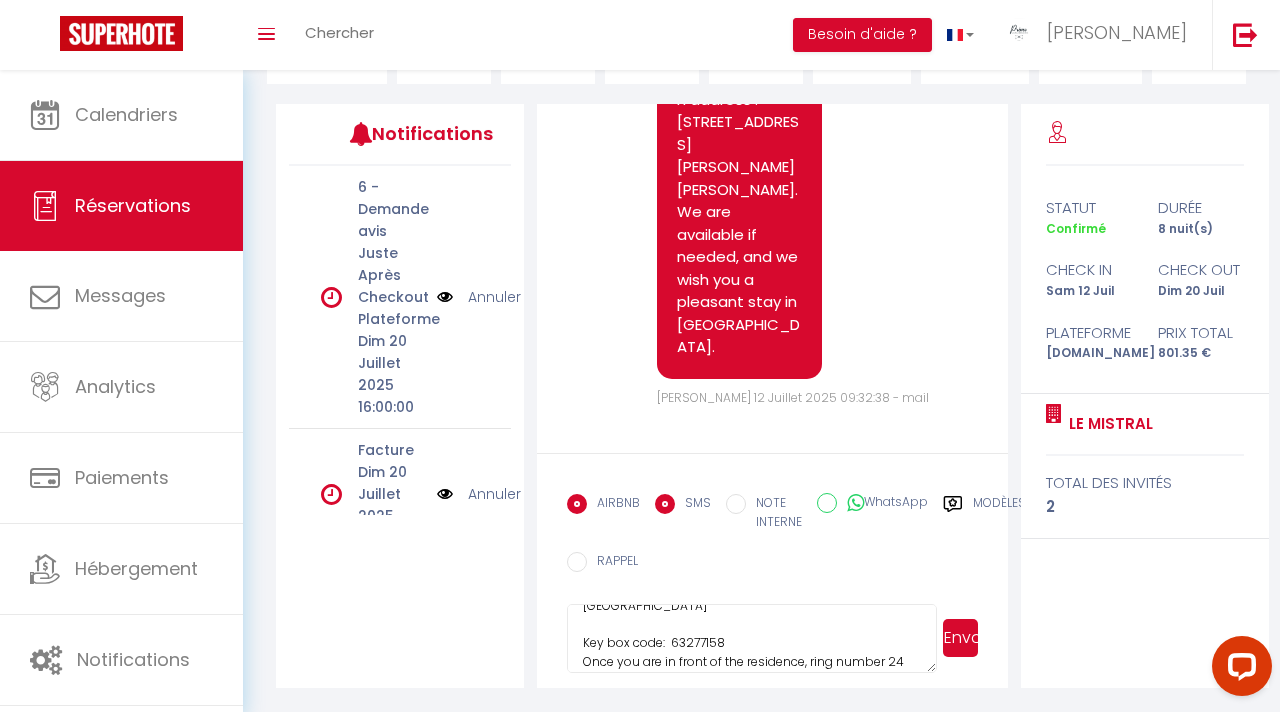 radio on "false" 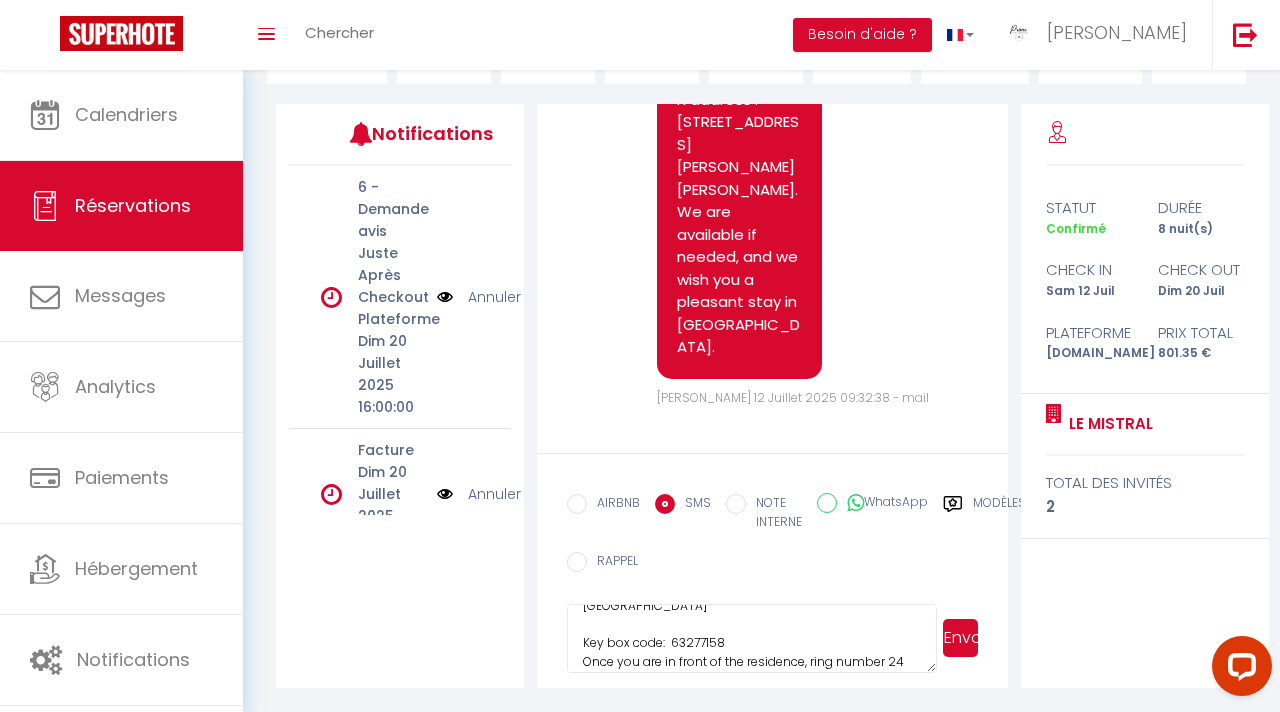 click on "Hello Siwar,
Here is the access code for the key box of the accommodation [GEOGRAPHIC_DATA] in [GEOGRAPHIC_DATA]
Key box code:  63277158
Once you are in front of the residence, ring number 24 on the intercom for 5 seconds to open the residence door.
The key box is located on the door of the apartment on the 3rd floor.
You will find the arrival instructions in the video sent previously via this link:
[URL][DOMAIN_NAME]
-
Accommodation address : [STREET_ADDRESS][PERSON_NAME][PERSON_NAME].
We are available if needed, and we wish you a pleasant stay in [GEOGRAPHIC_DATA]." at bounding box center [751, 639] 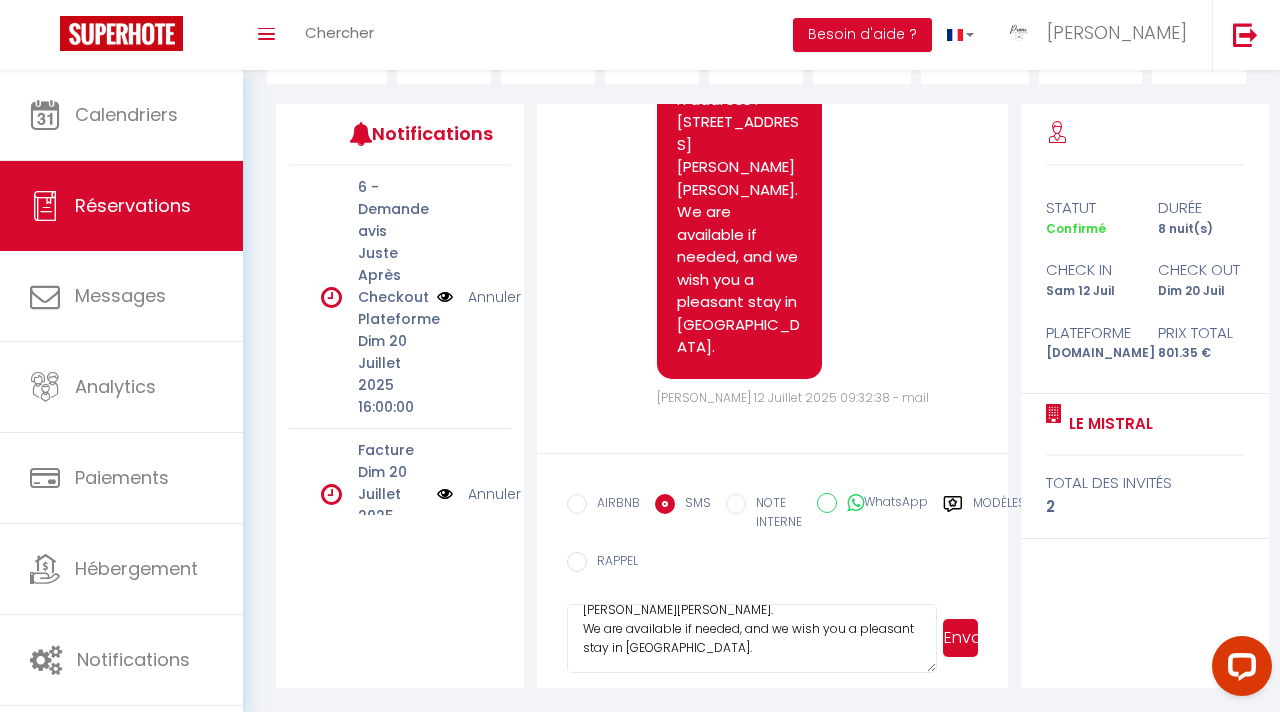 scroll, scrollTop: 265, scrollLeft: 0, axis: vertical 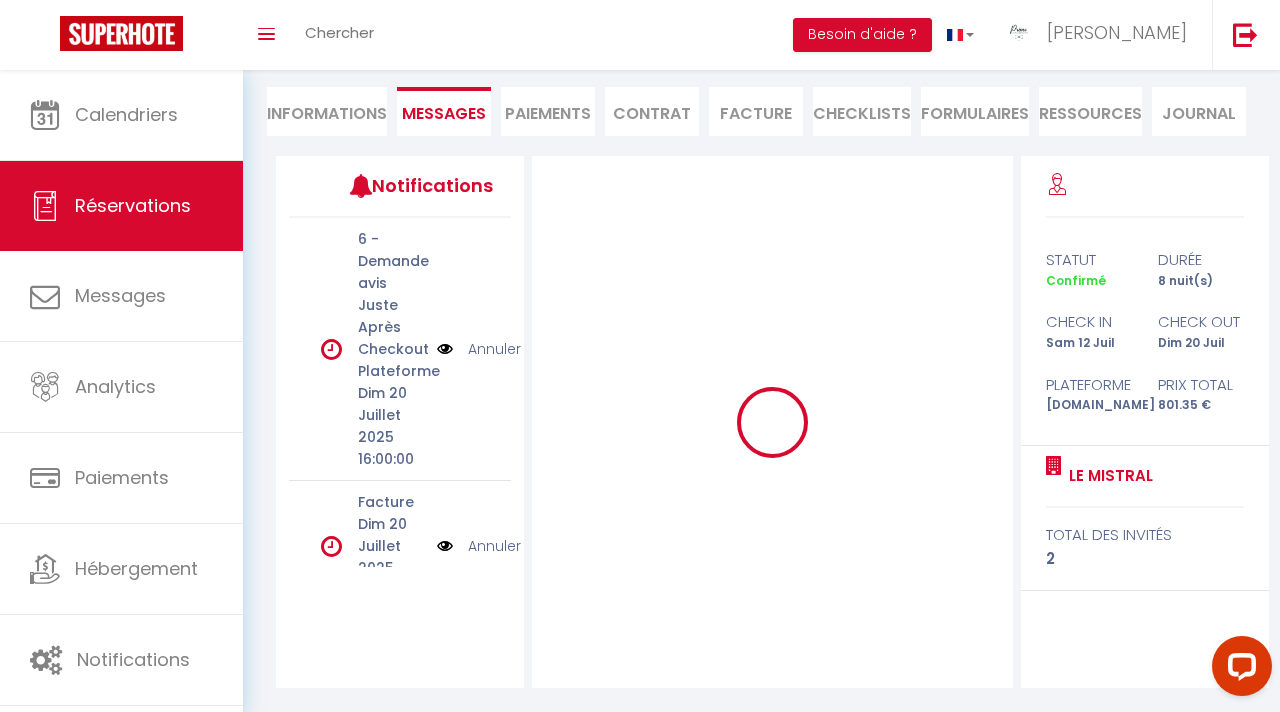type 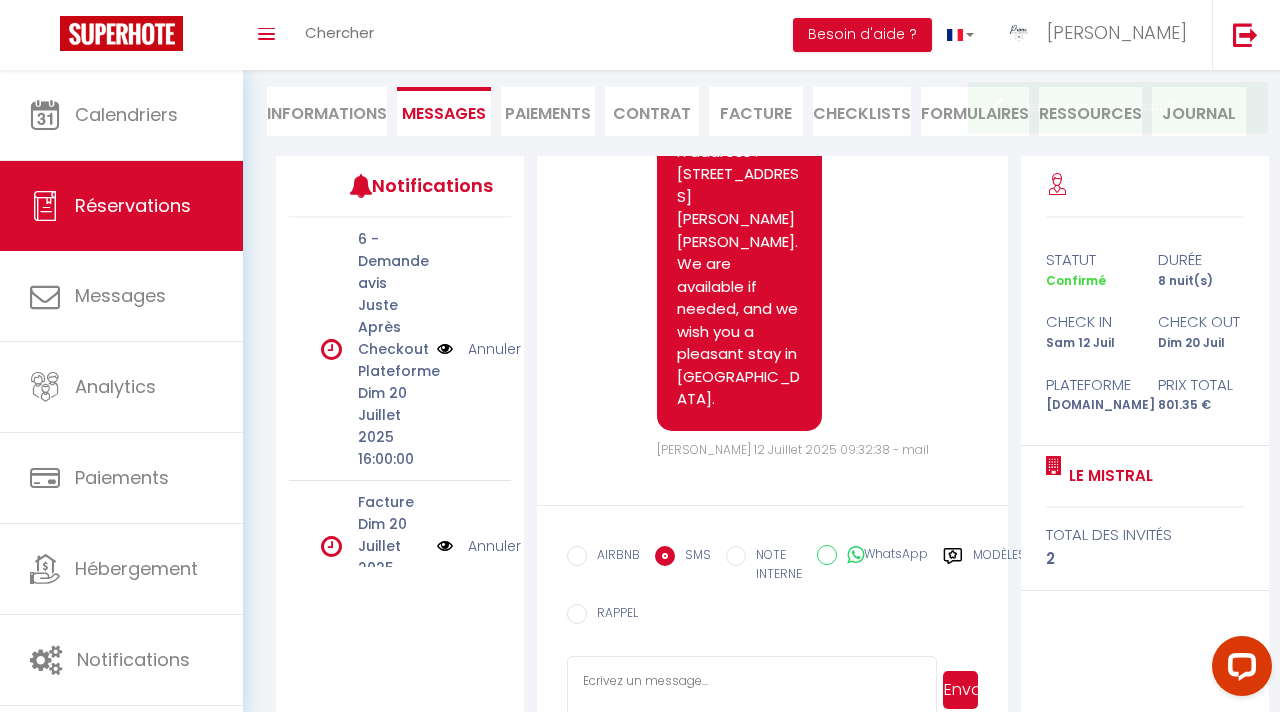 scroll, scrollTop: 0, scrollLeft: 0, axis: both 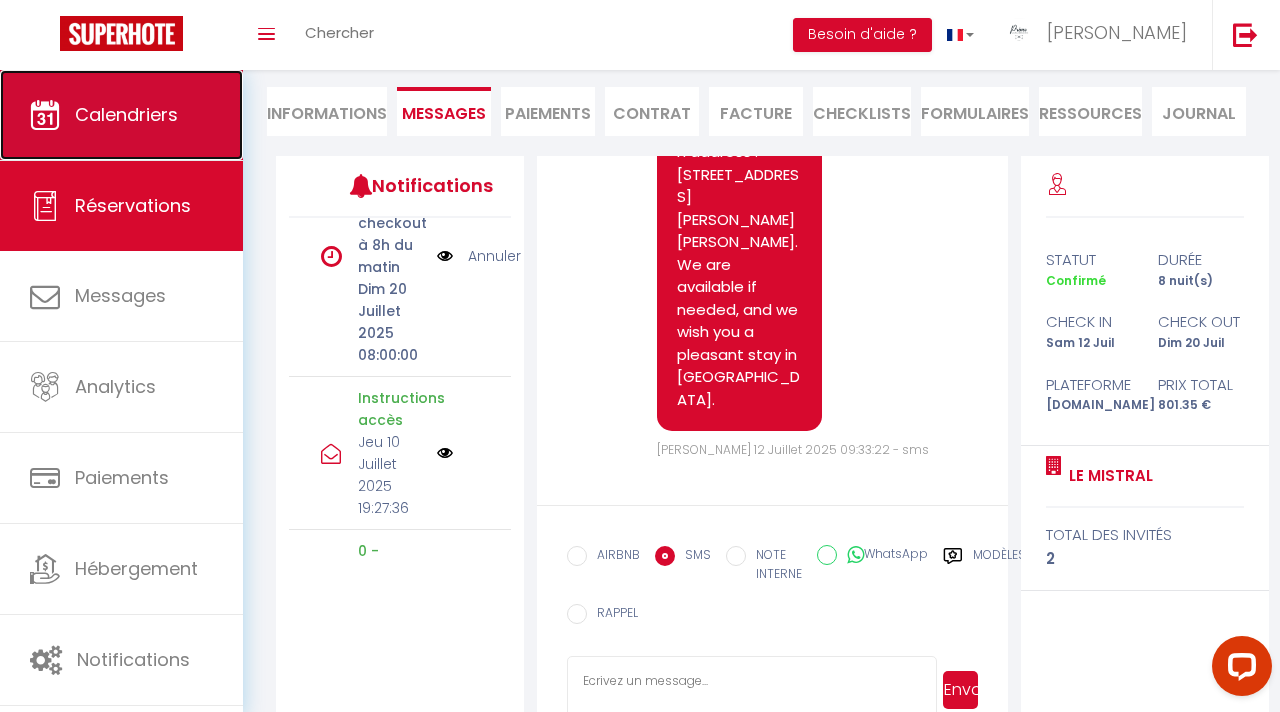 click on "Calendriers" at bounding box center [121, 115] 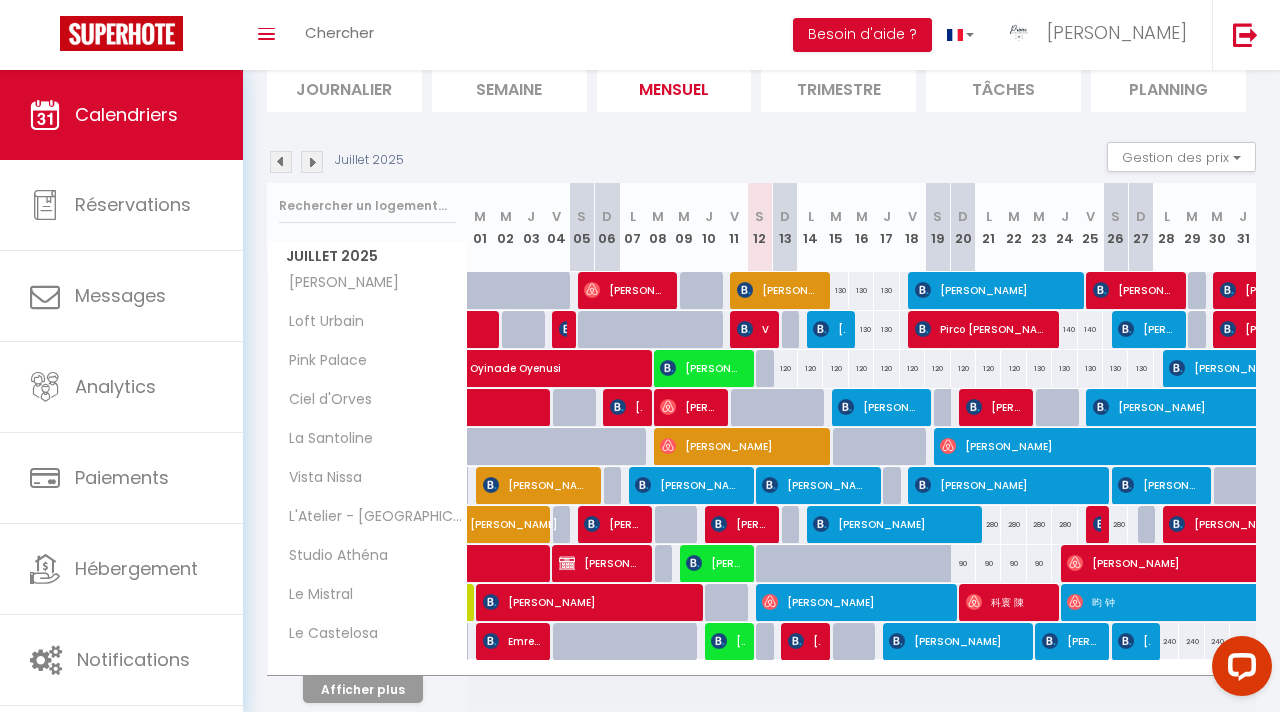 scroll, scrollTop: 226, scrollLeft: 0, axis: vertical 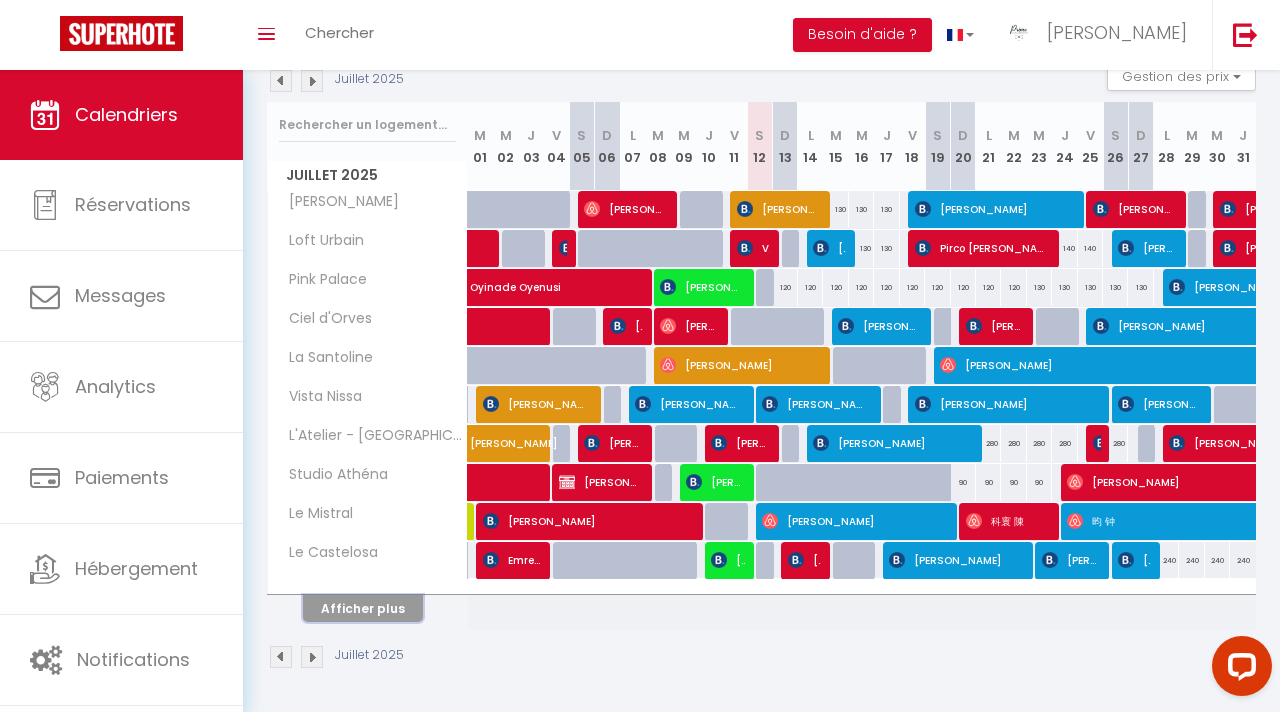 click on "Afficher plus" at bounding box center [363, 608] 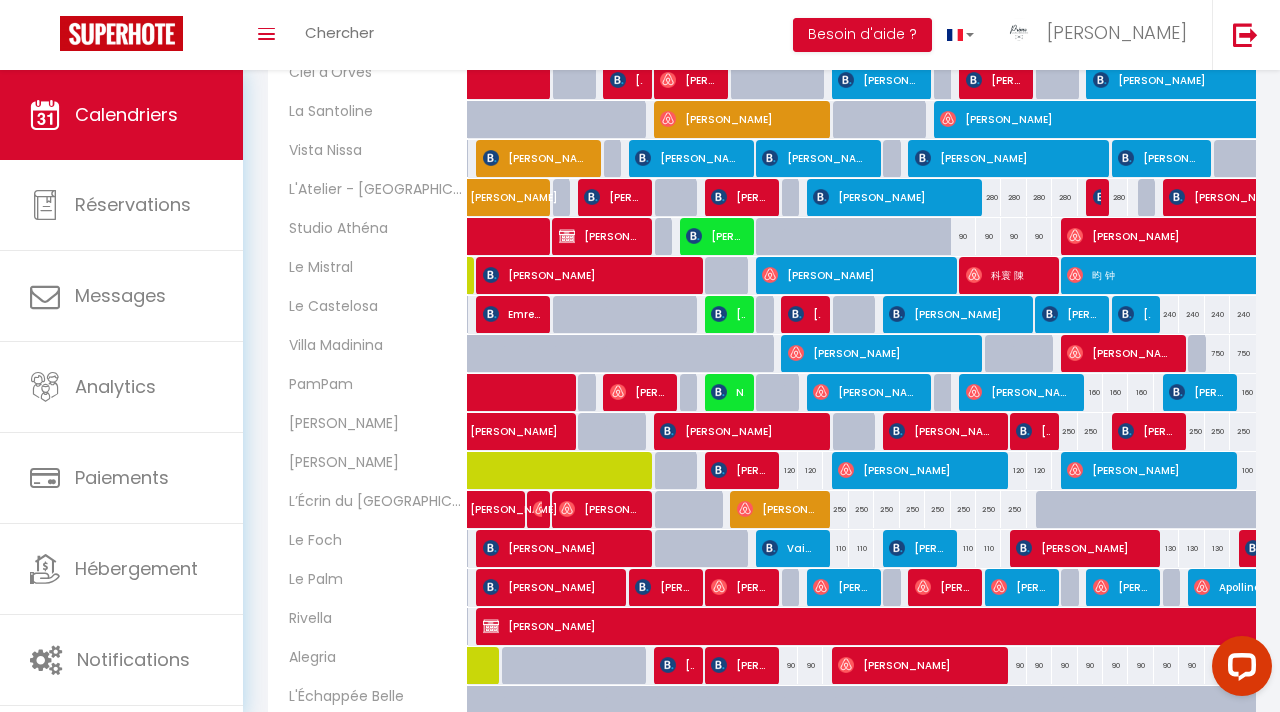 scroll, scrollTop: 470, scrollLeft: 0, axis: vertical 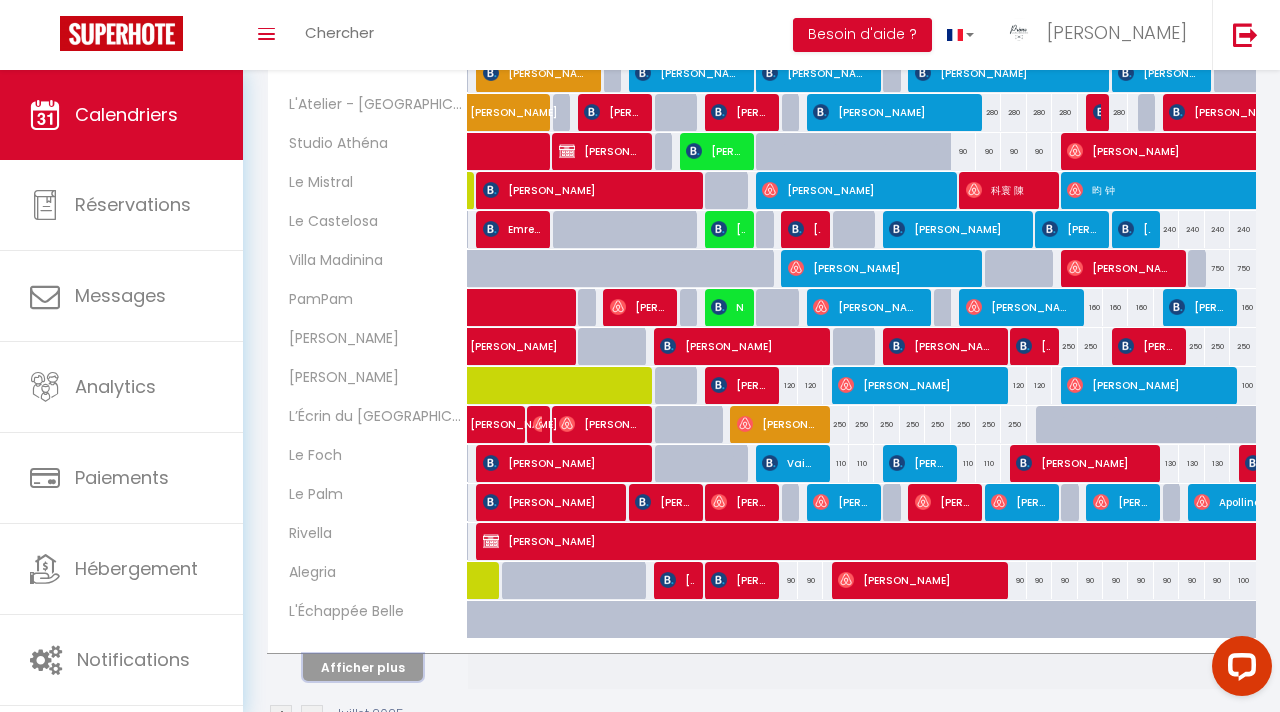 click on "Afficher plus" at bounding box center [363, 667] 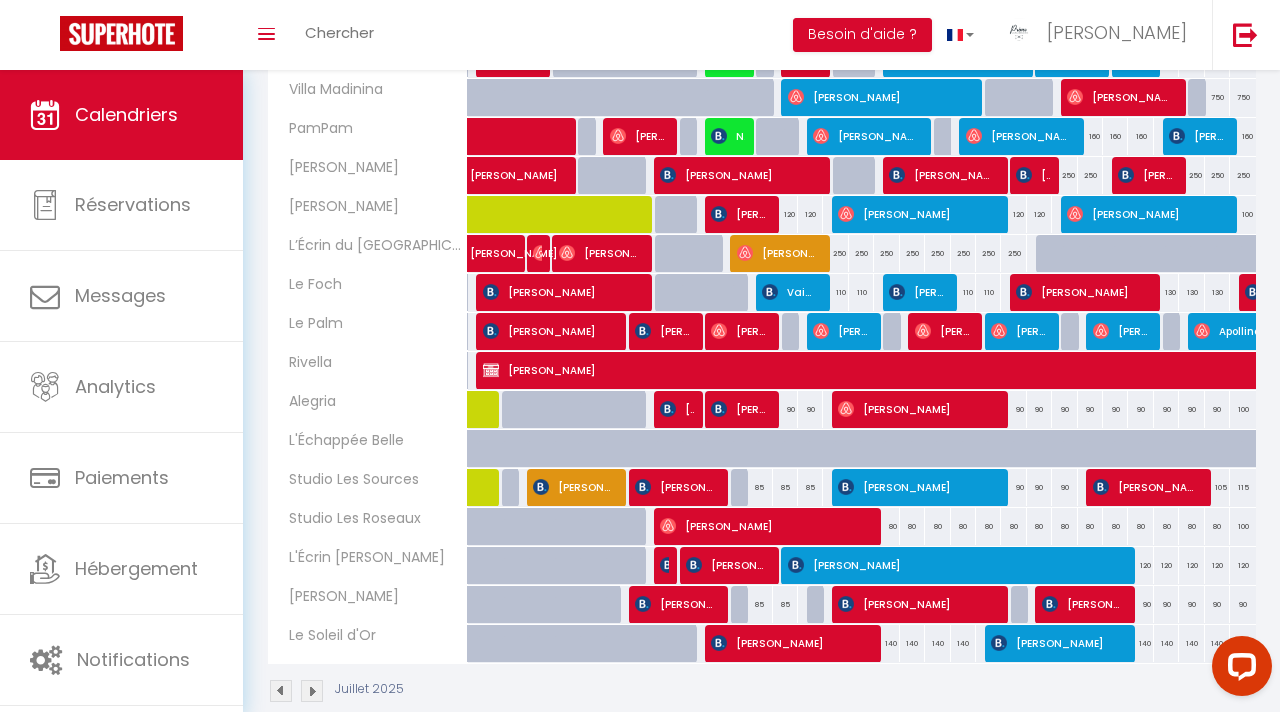 scroll, scrollTop: 732, scrollLeft: 0, axis: vertical 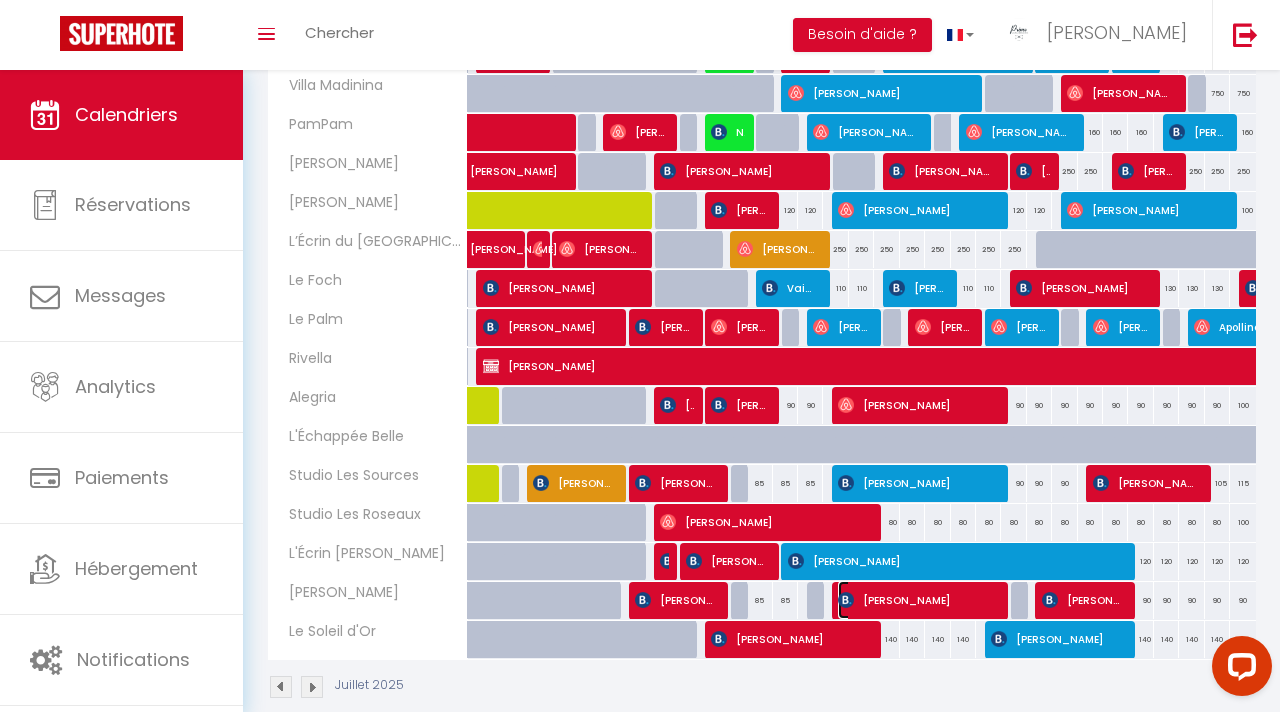 click on "[PERSON_NAME]" at bounding box center (917, 600) 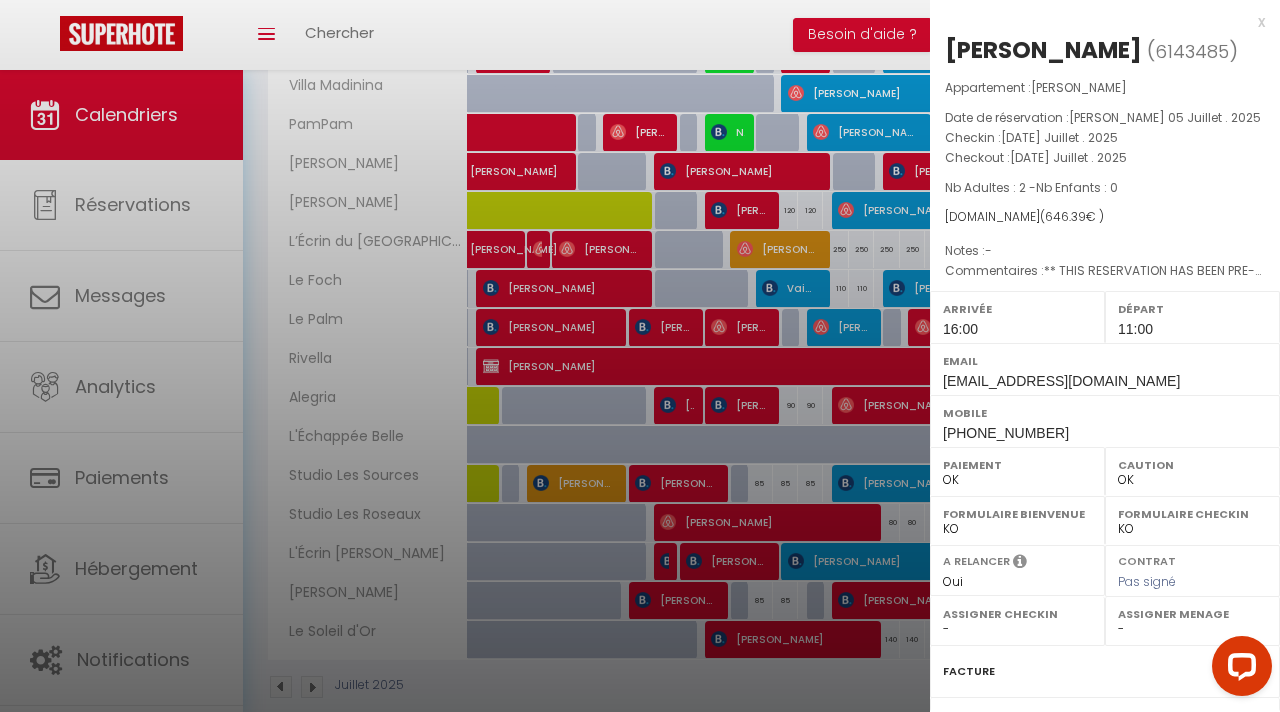 click at bounding box center (640, 356) 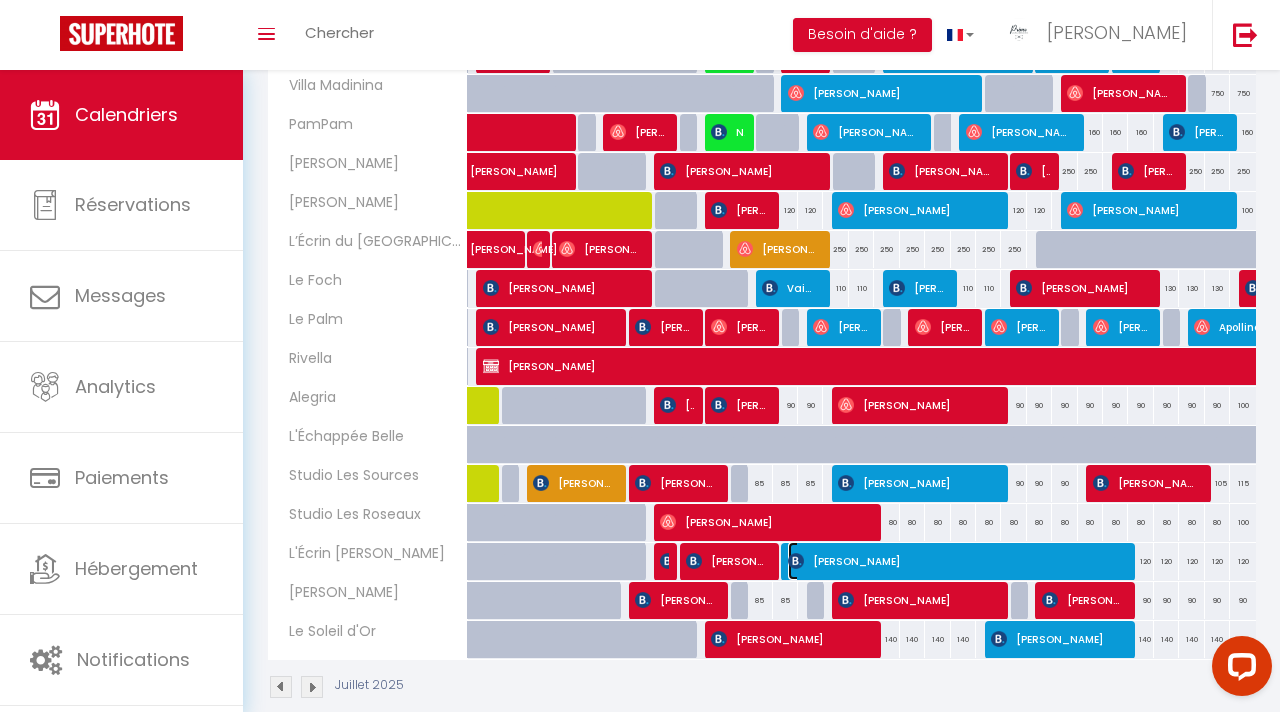click on "[PERSON_NAME]" at bounding box center (954, 561) 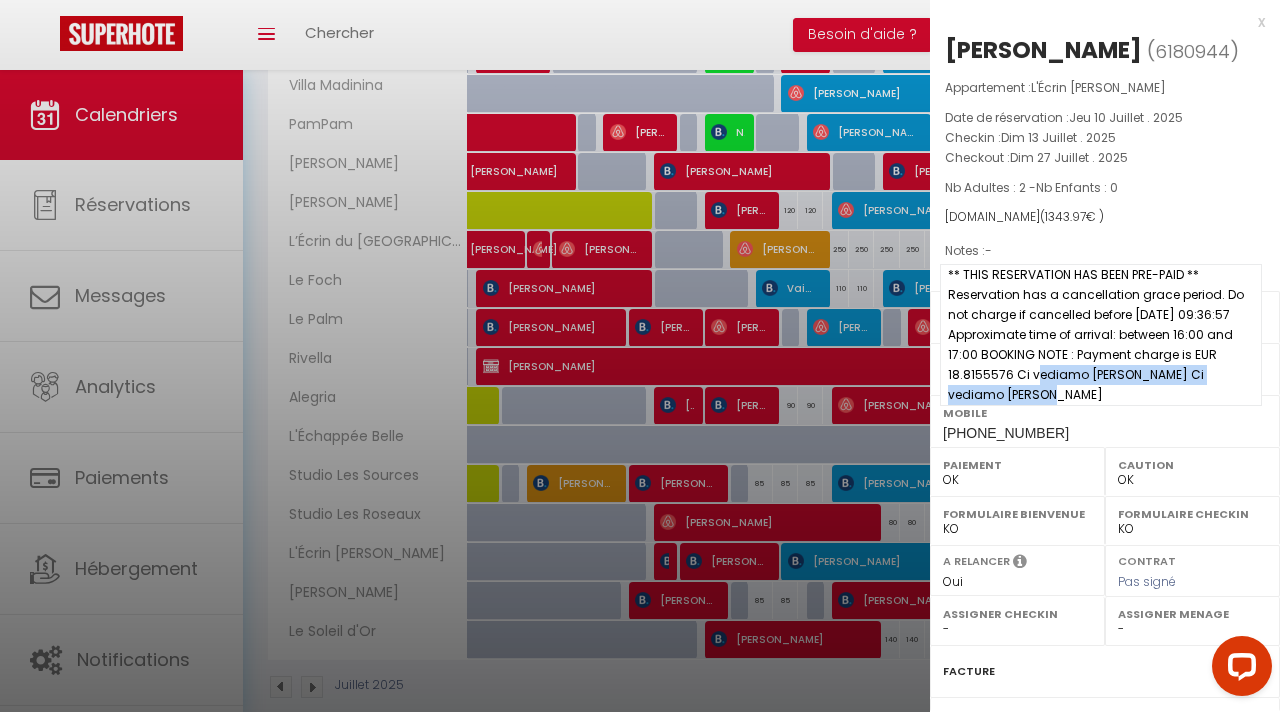drag, startPoint x: 1014, startPoint y: 379, endPoint x: 1012, endPoint y: 398, distance: 19.104973 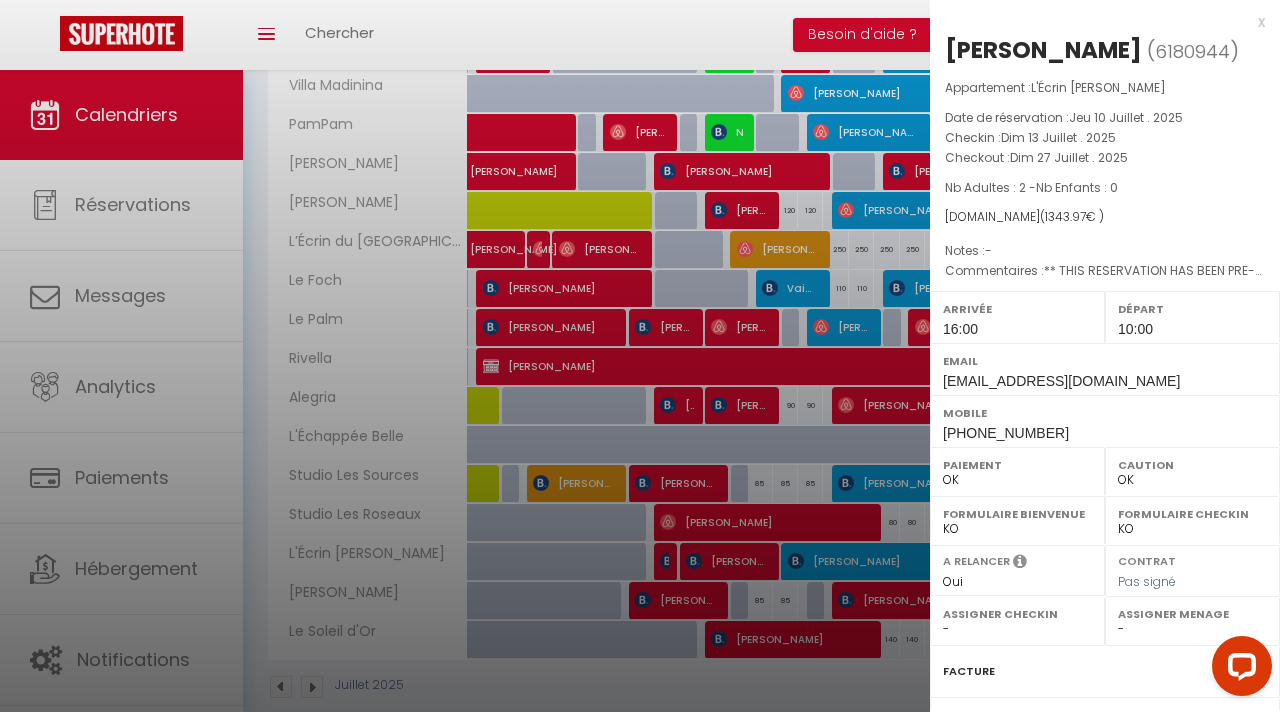 click at bounding box center (640, 356) 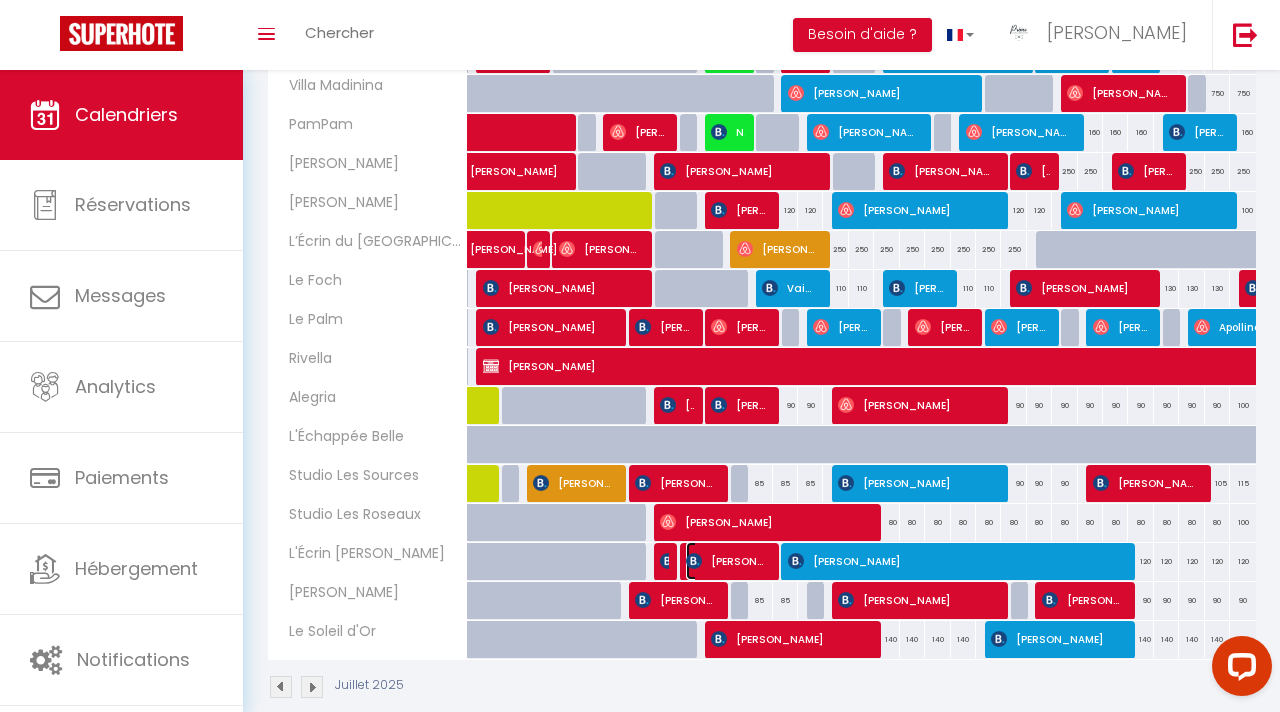 click on "[PERSON_NAME]" at bounding box center (727, 561) 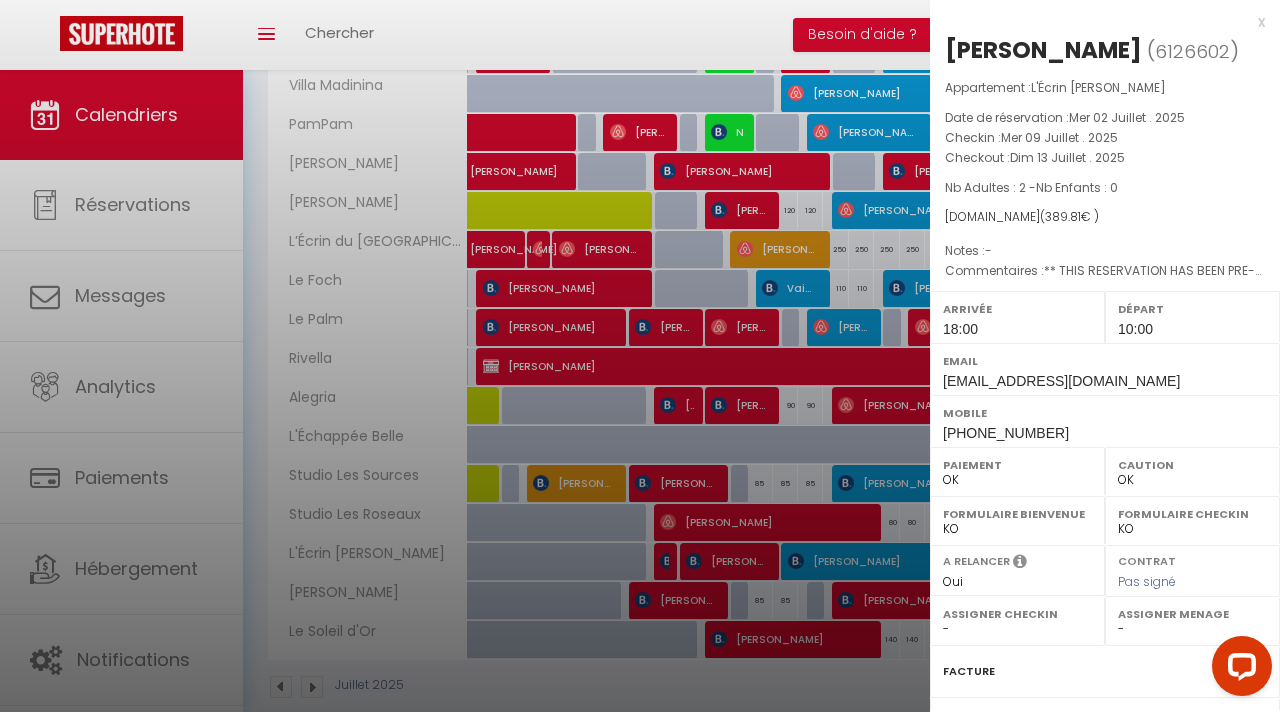 click at bounding box center [640, 356] 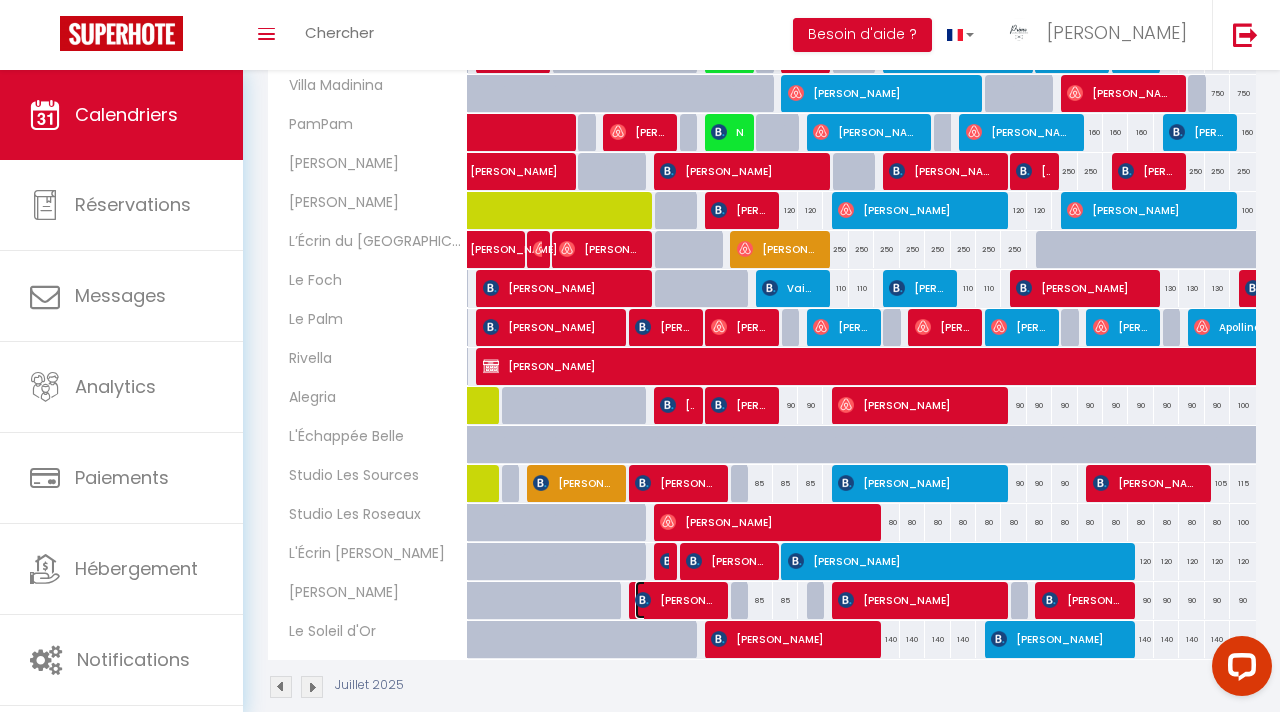 click on "[PERSON_NAME]" at bounding box center (676, 600) 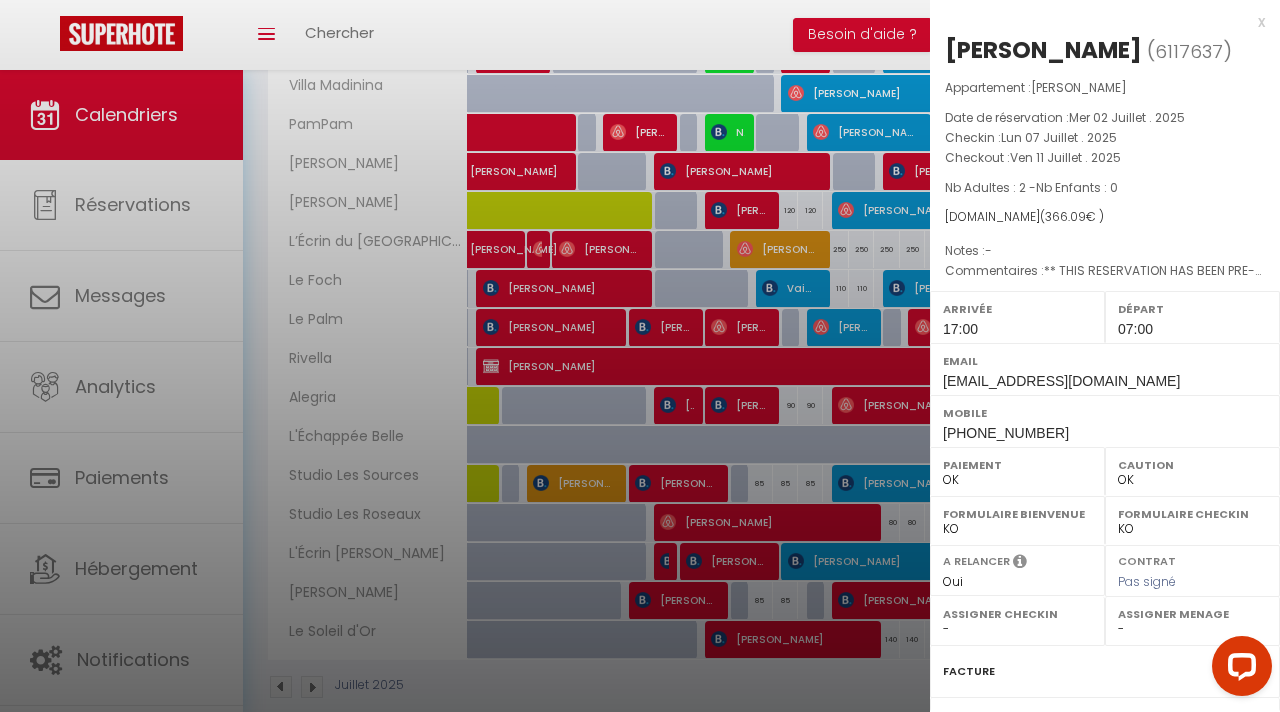 click at bounding box center [640, 356] 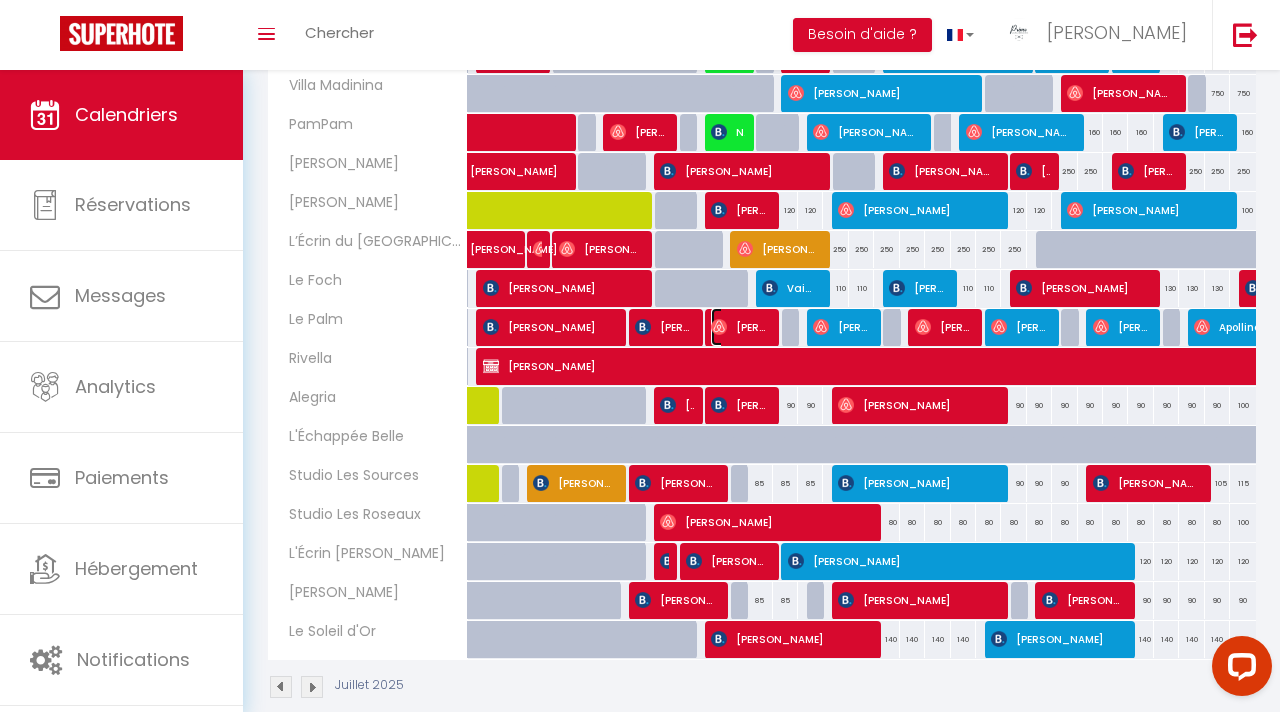 click on "[PERSON_NAME]" at bounding box center [740, 327] 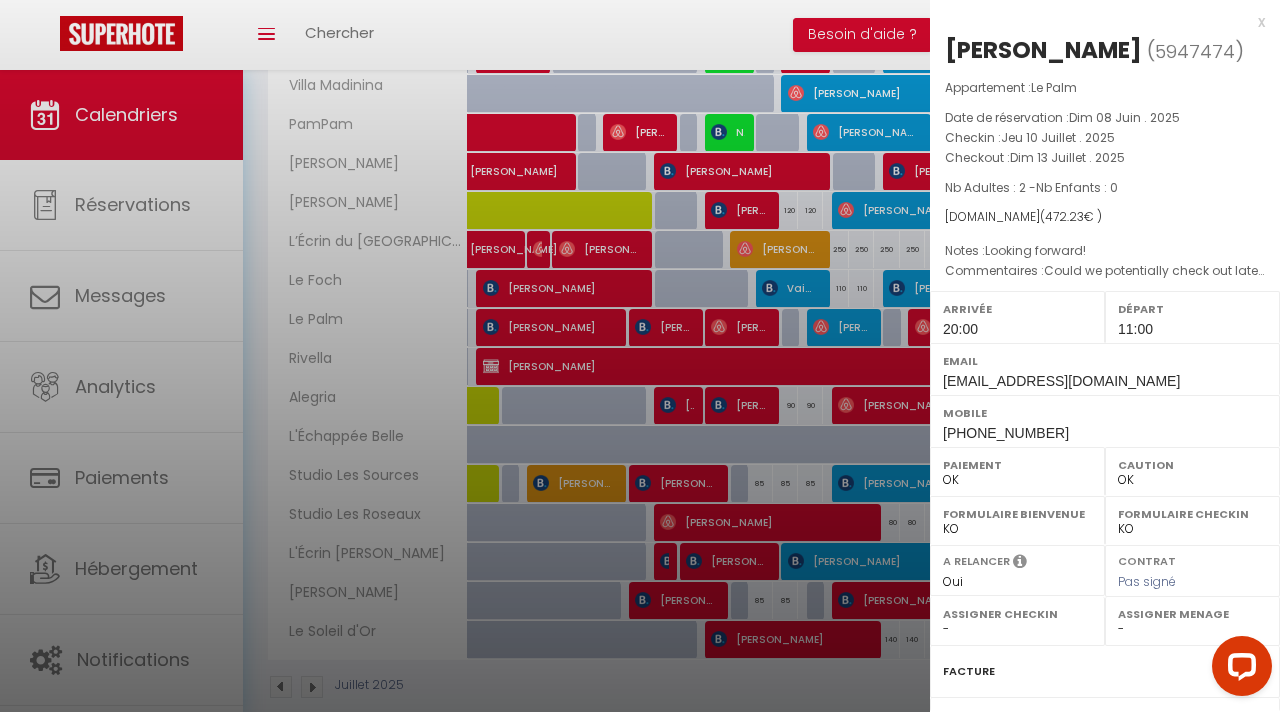 click at bounding box center (640, 356) 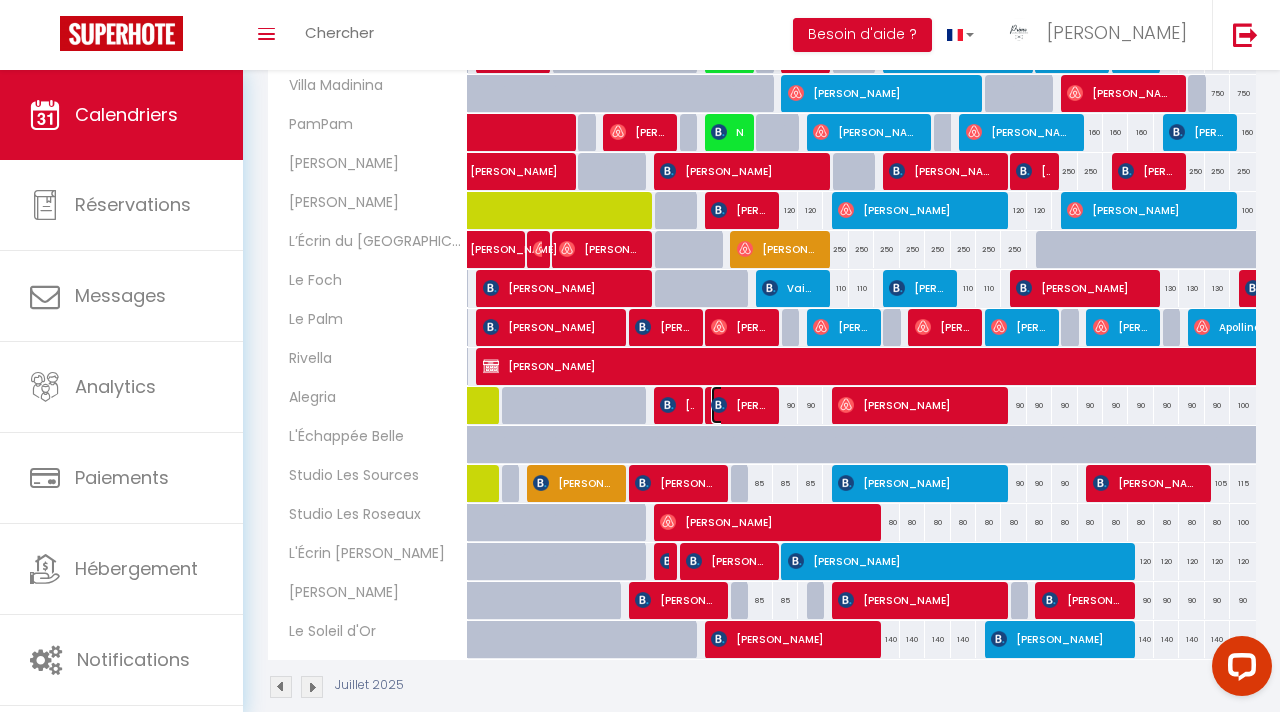 click on "[PERSON_NAME]" at bounding box center [740, 405] 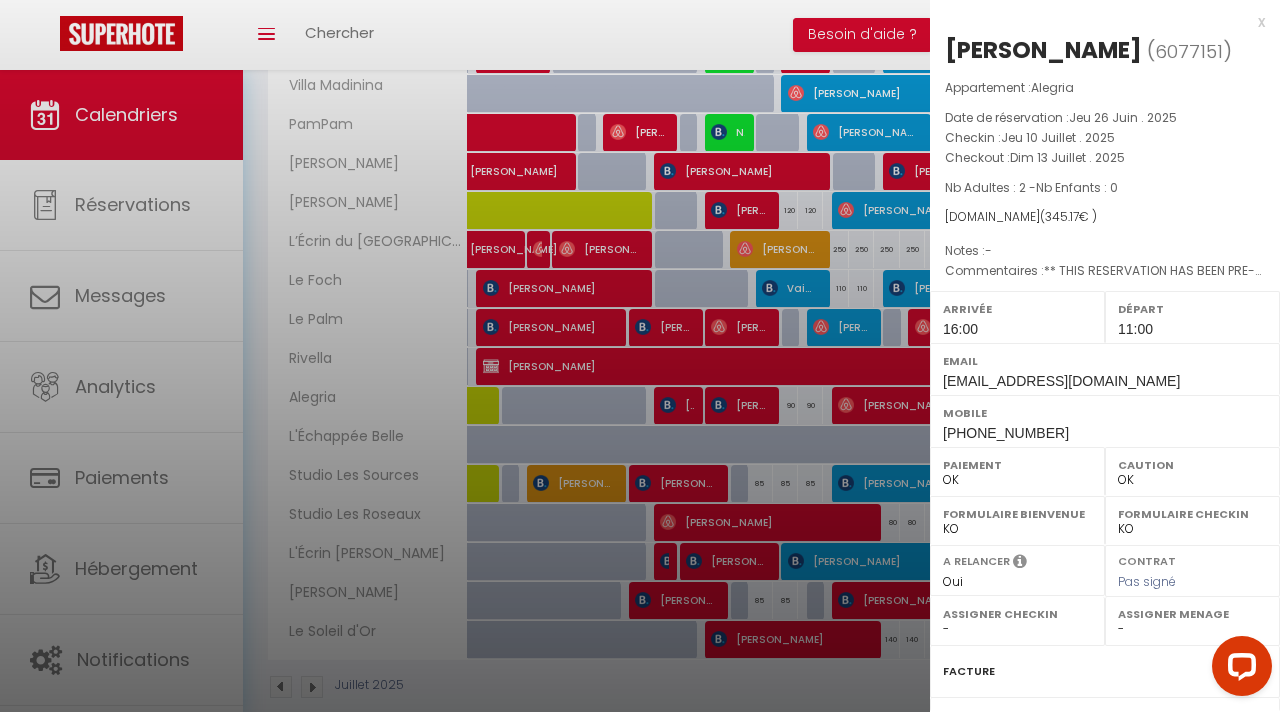 click at bounding box center (640, 356) 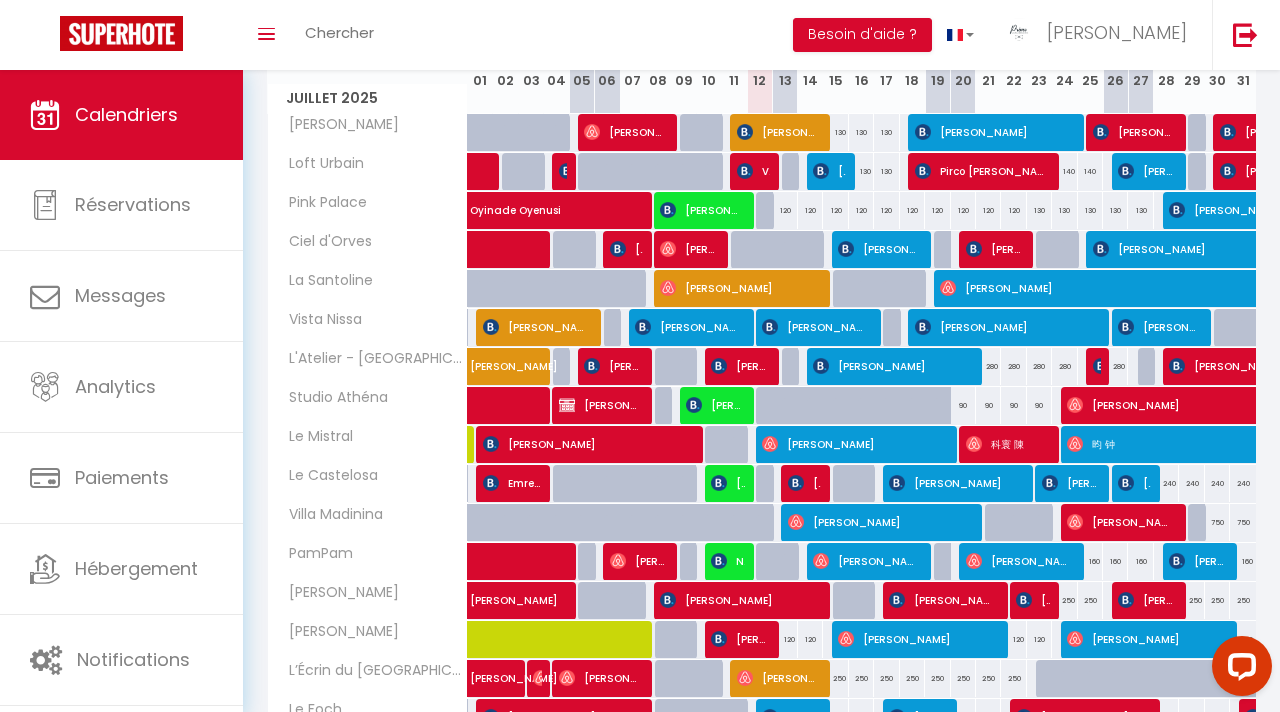scroll, scrollTop: 300, scrollLeft: 0, axis: vertical 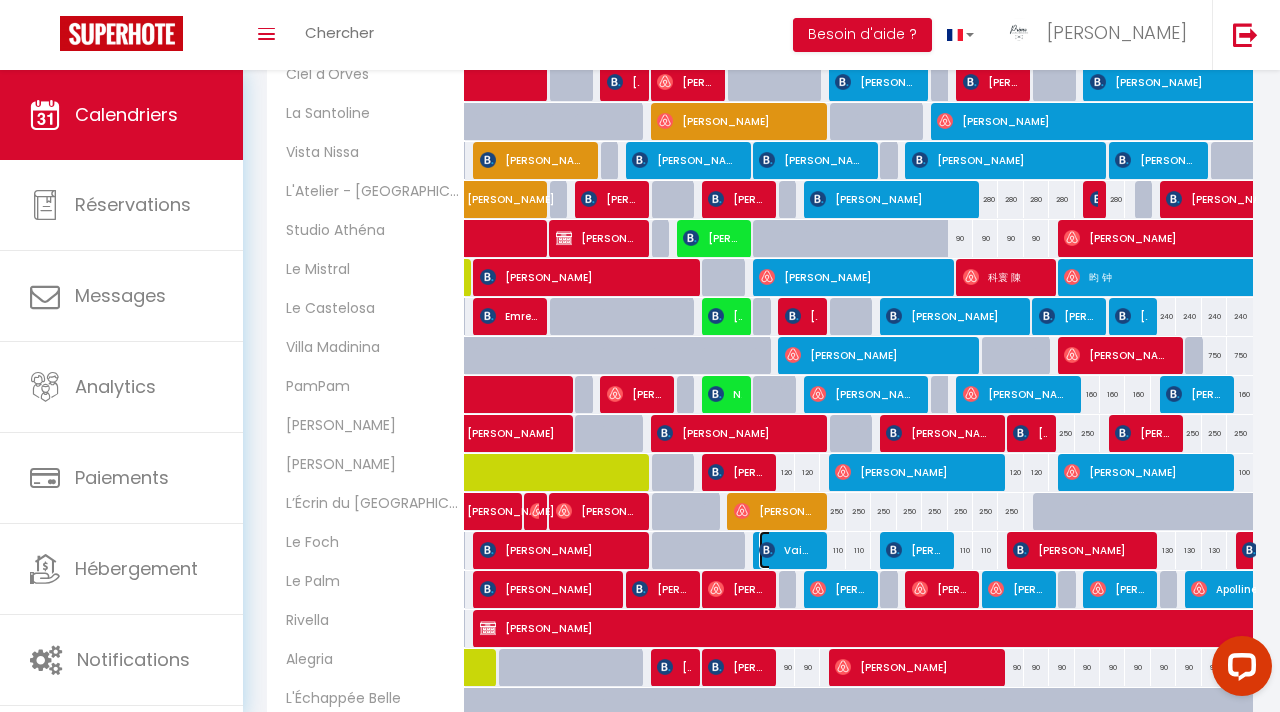 click on "Vaimiti Lebrere" at bounding box center [788, 550] 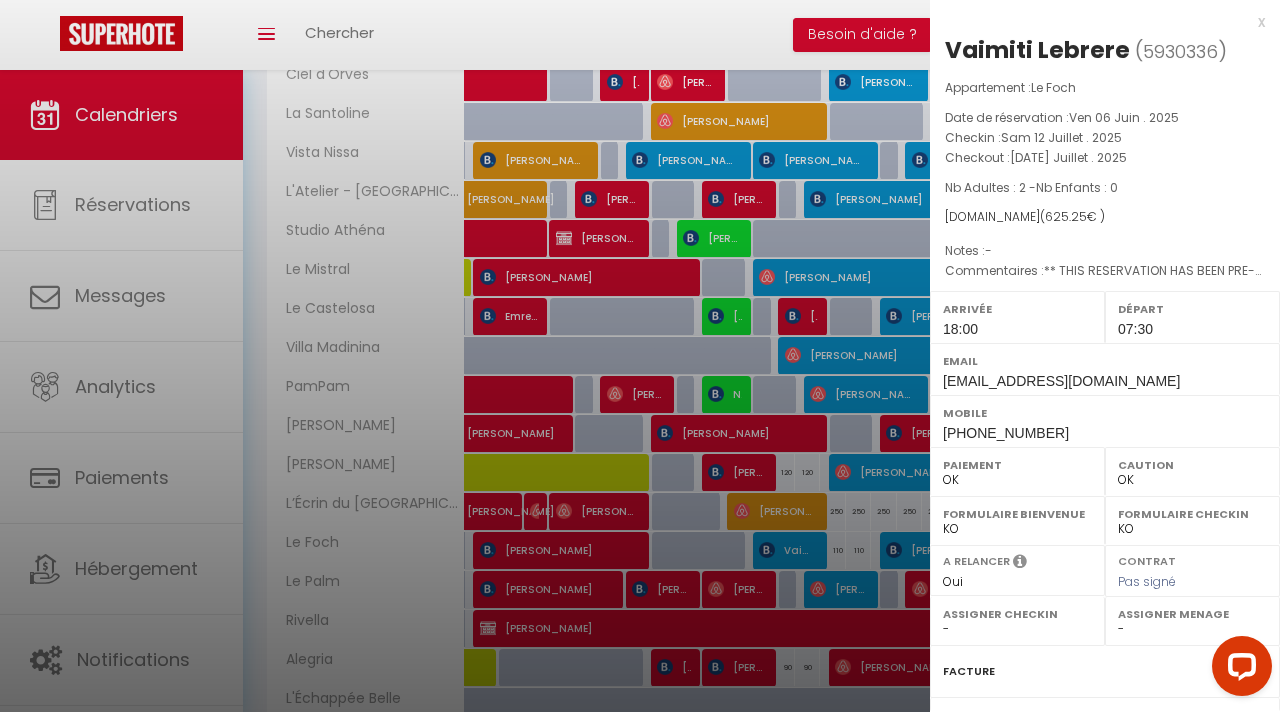 click on "x" at bounding box center [1097, 22] 